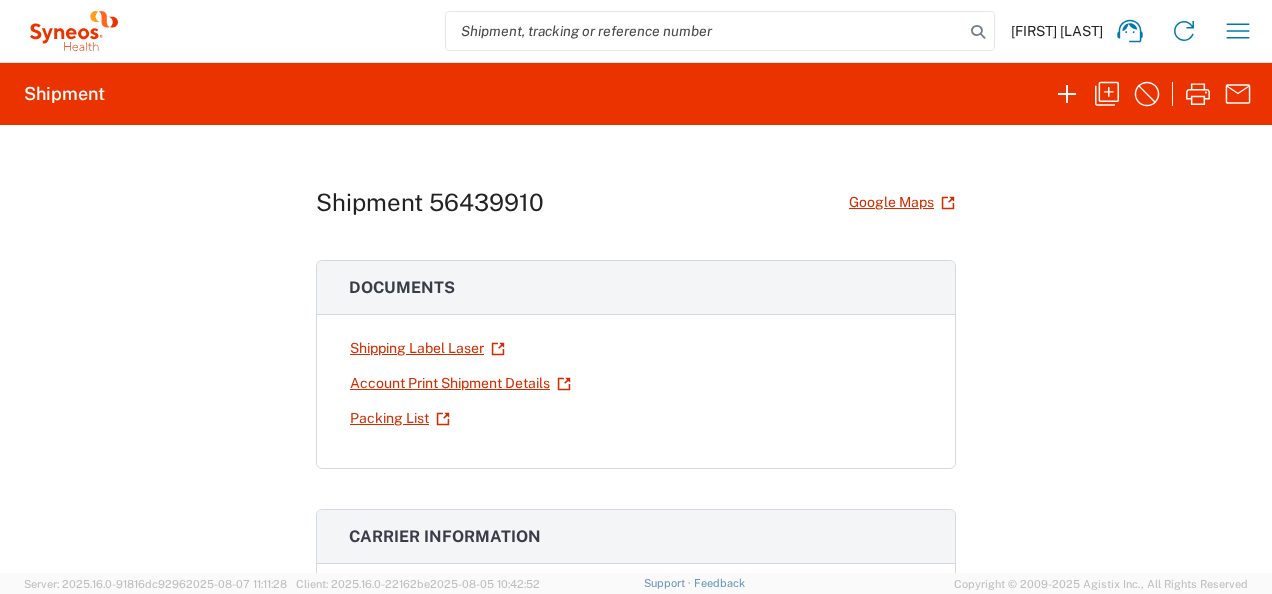scroll, scrollTop: 0, scrollLeft: 0, axis: both 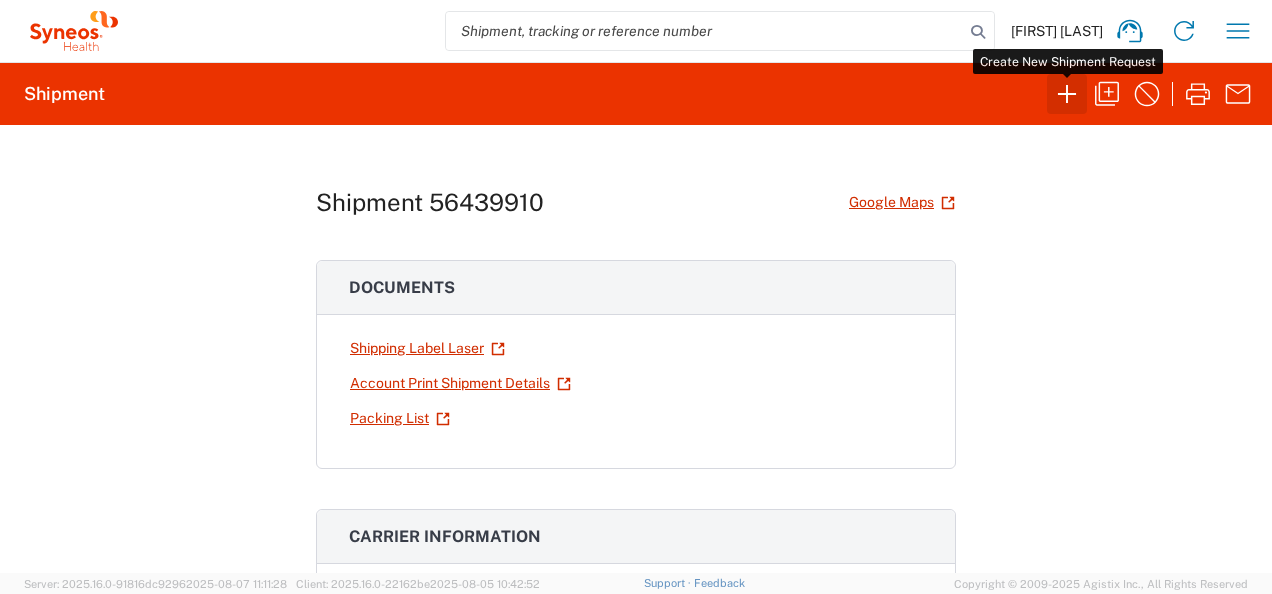 click 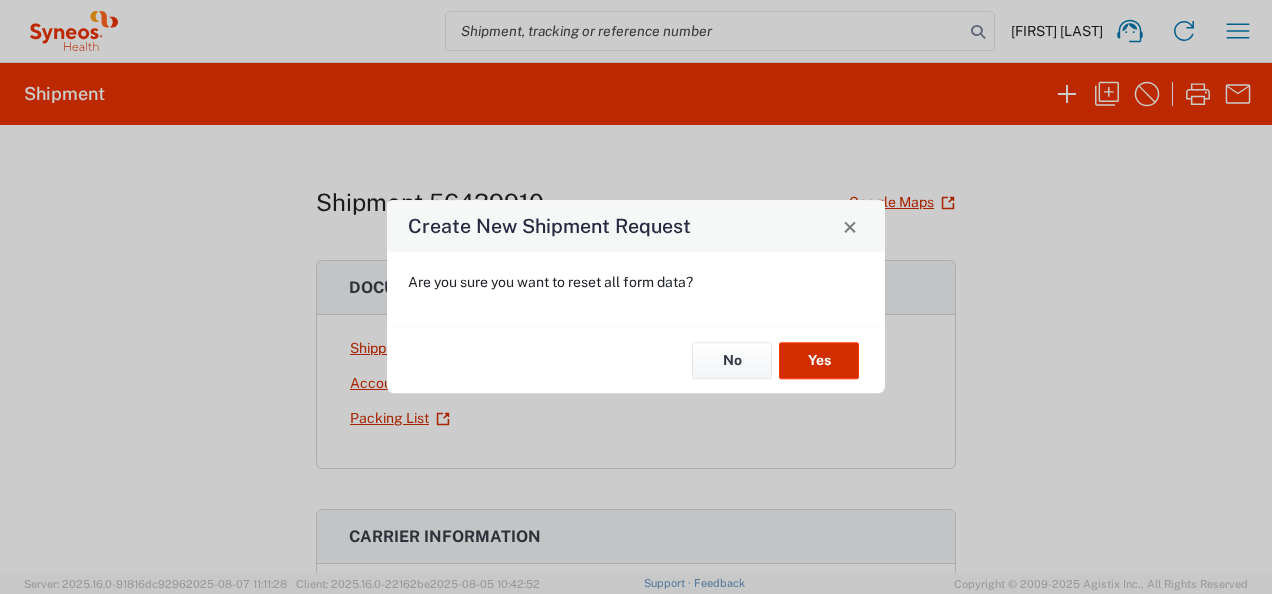 click on "Yes" 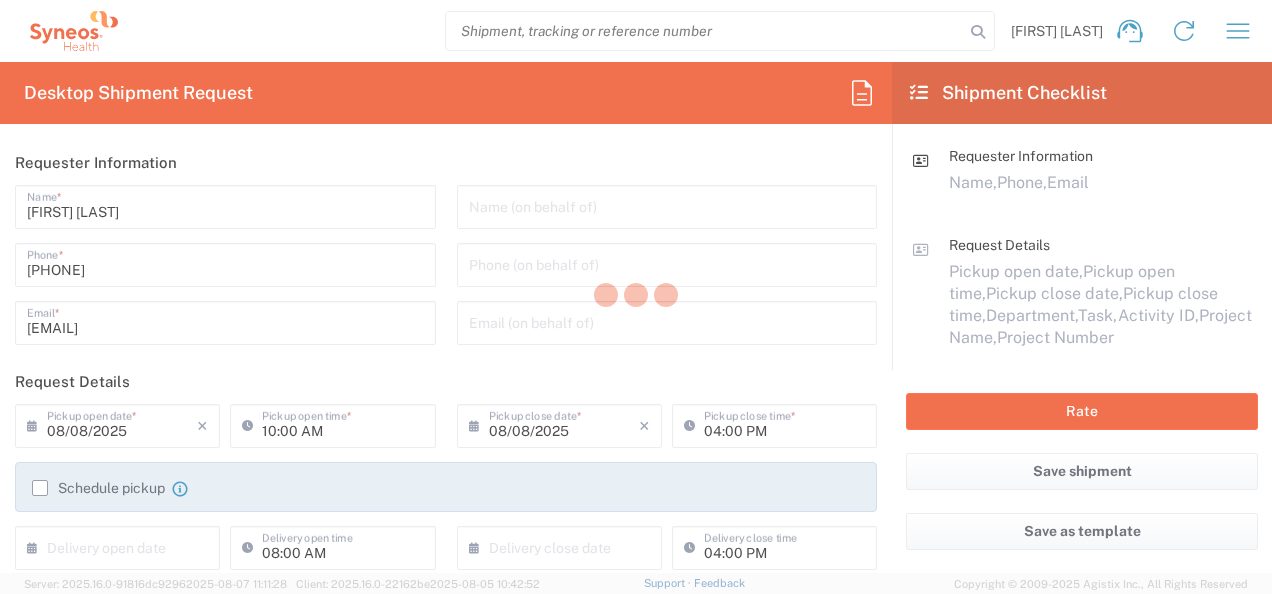type on "3190" 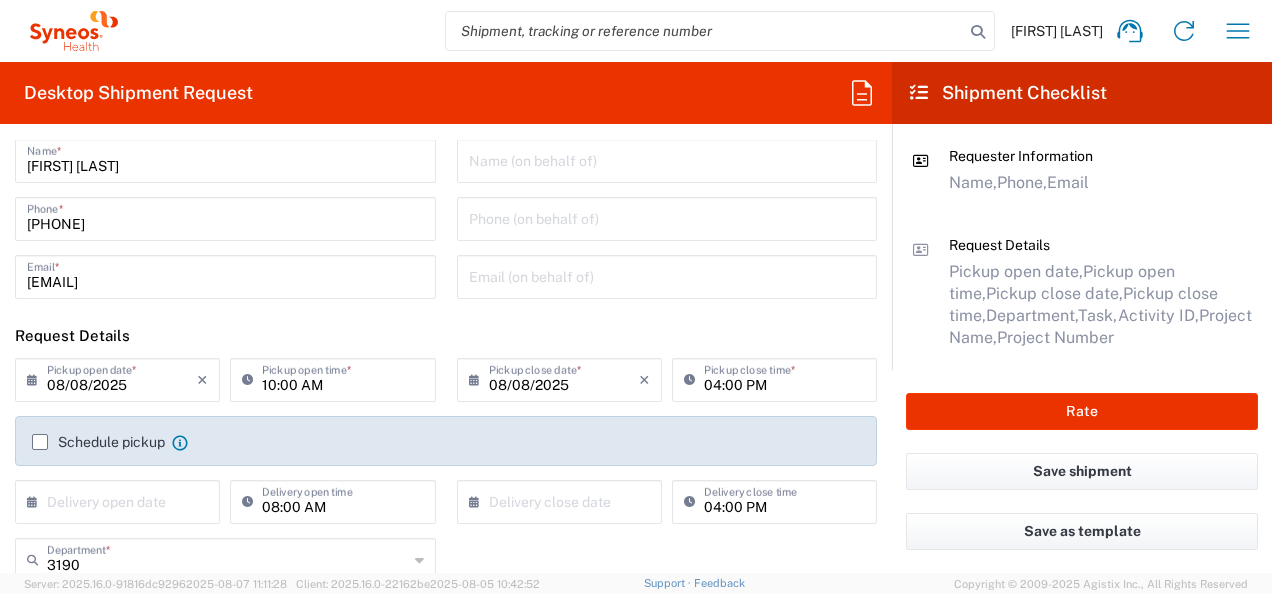 scroll, scrollTop: 47, scrollLeft: 0, axis: vertical 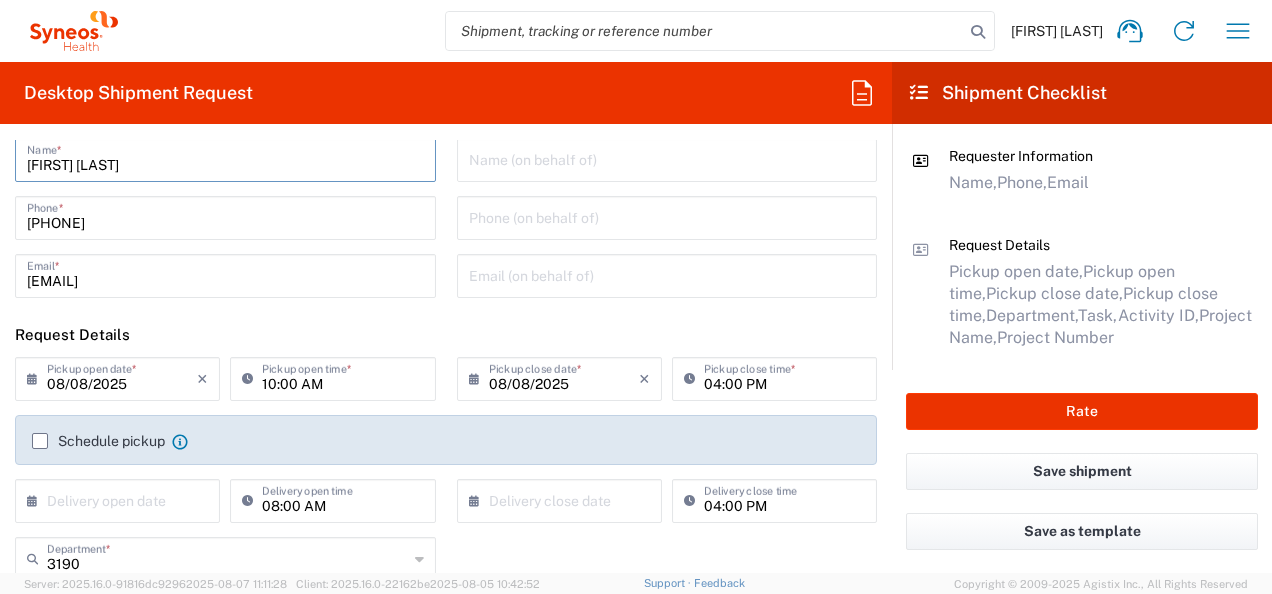 click on "[FIRST] [LAST]" at bounding box center (225, 158) 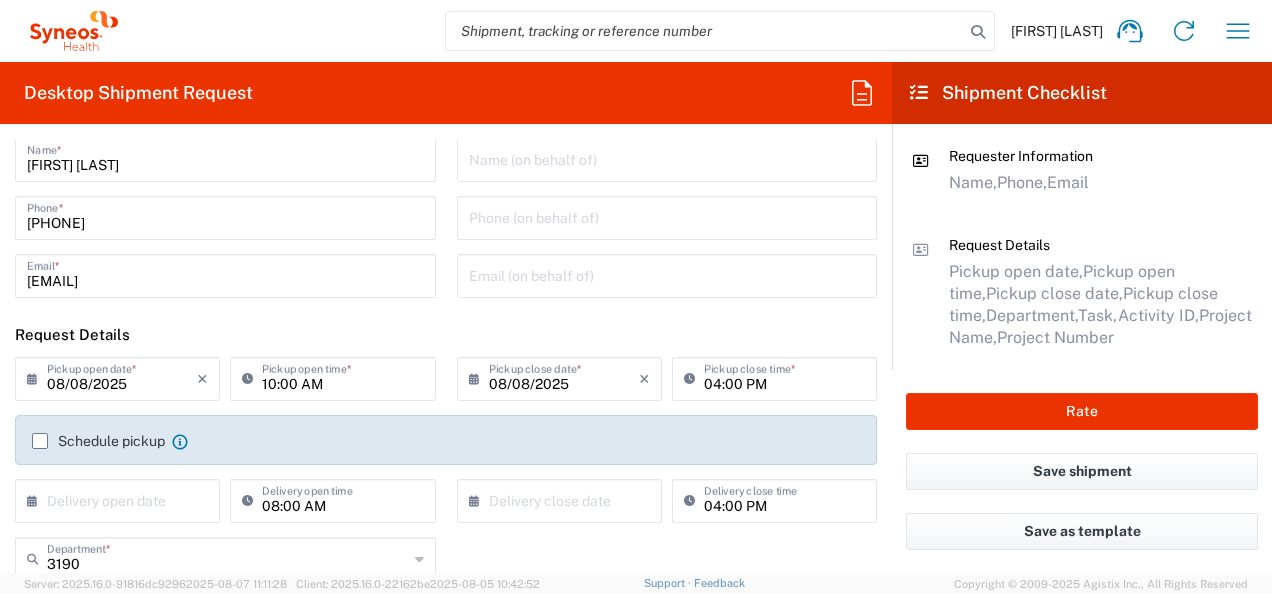 click on "Name (on behalf of)   Phone (on behalf of)   Email (on behalf of)" 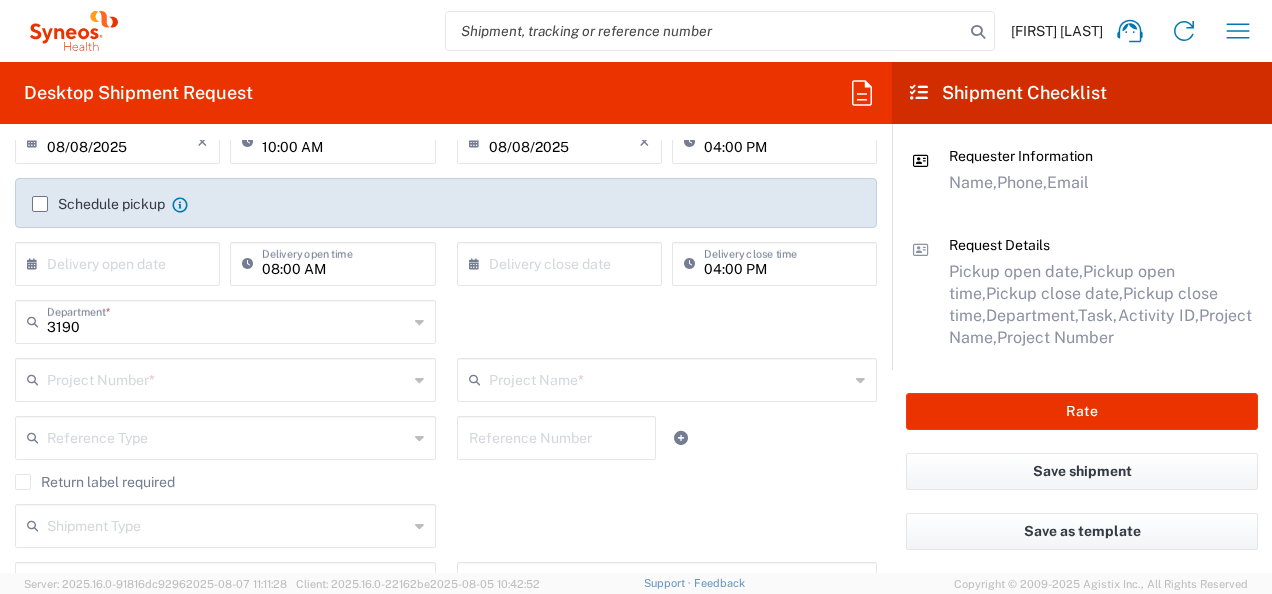 scroll, scrollTop: 288, scrollLeft: 0, axis: vertical 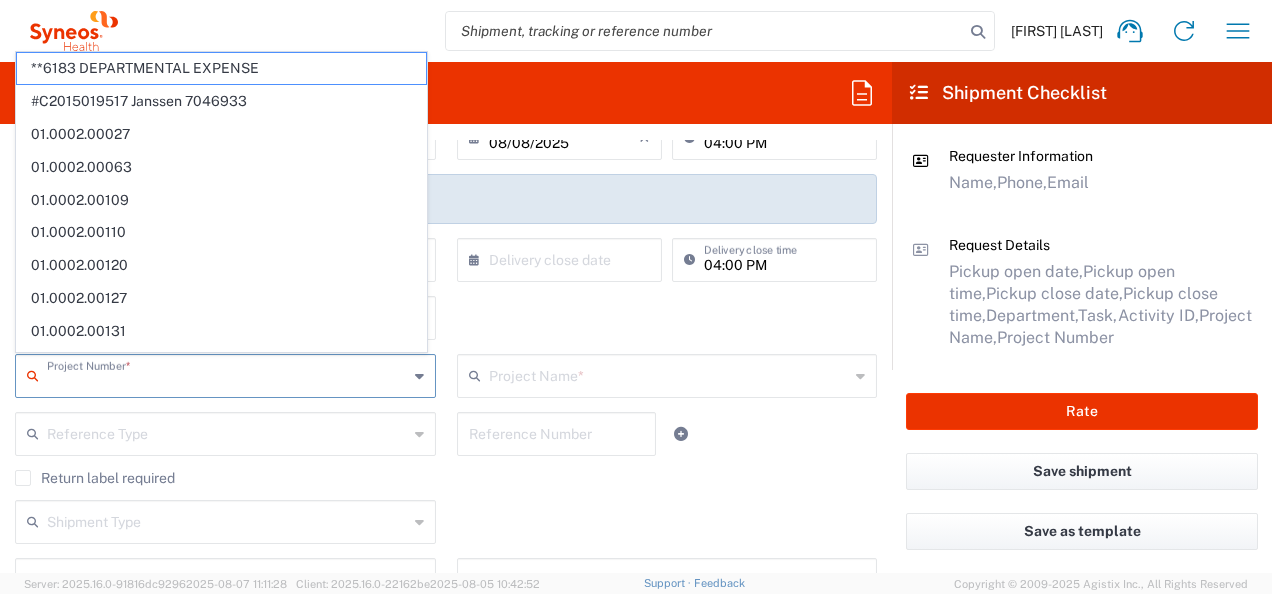 click at bounding box center [227, 374] 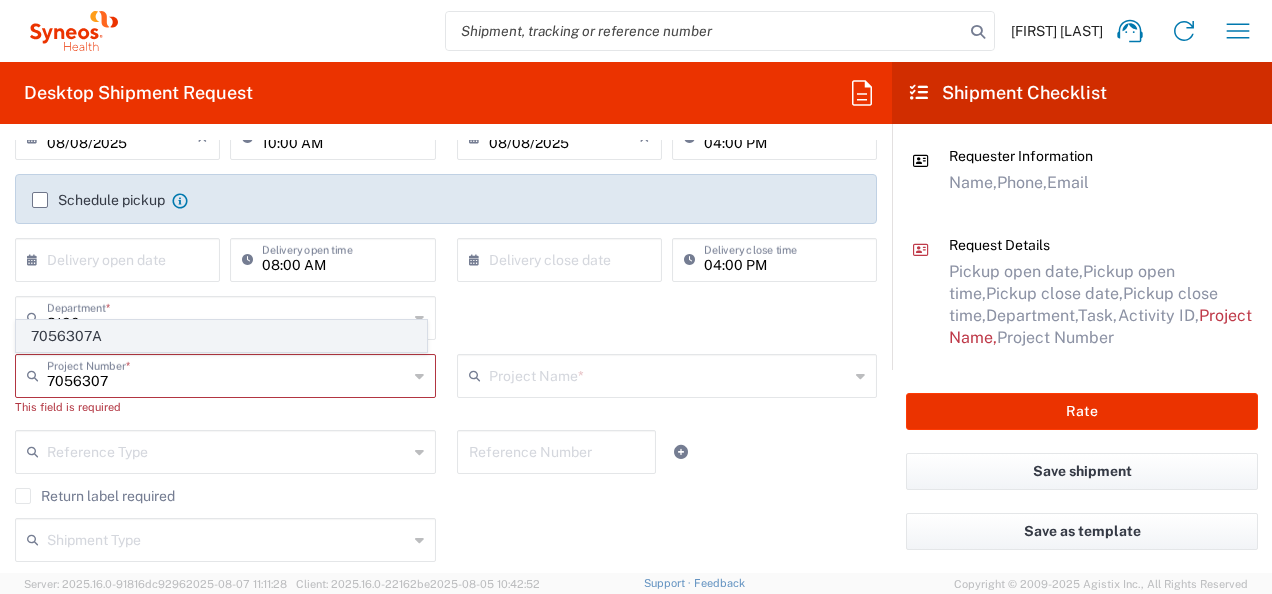click on "7056307A" 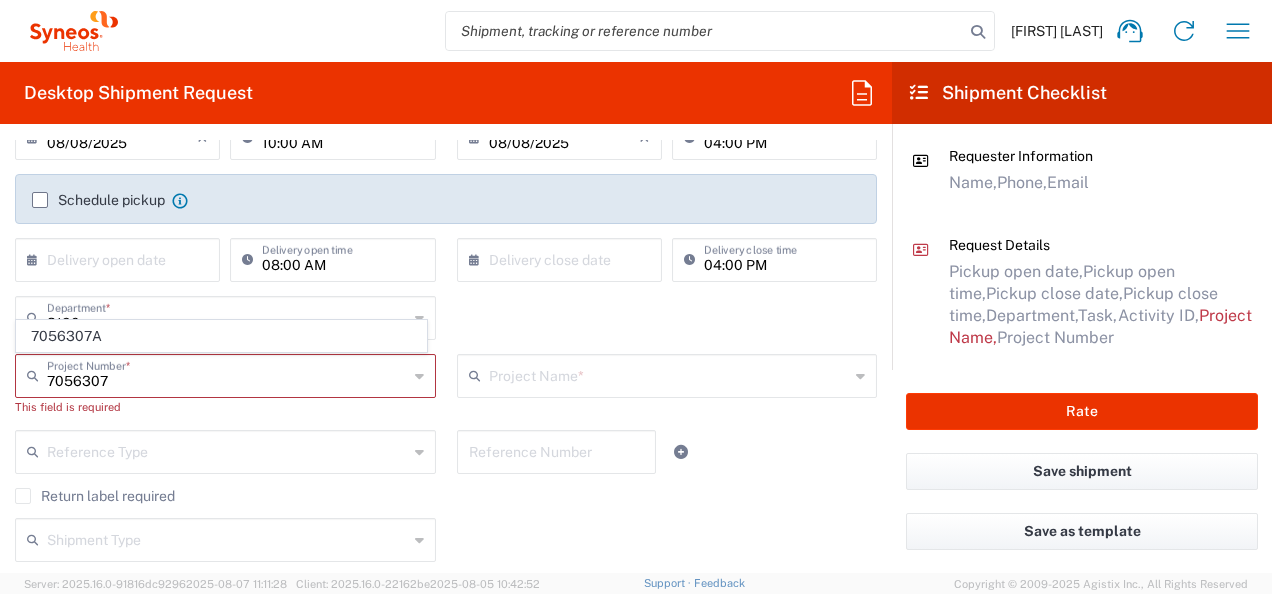 type on "7056307A" 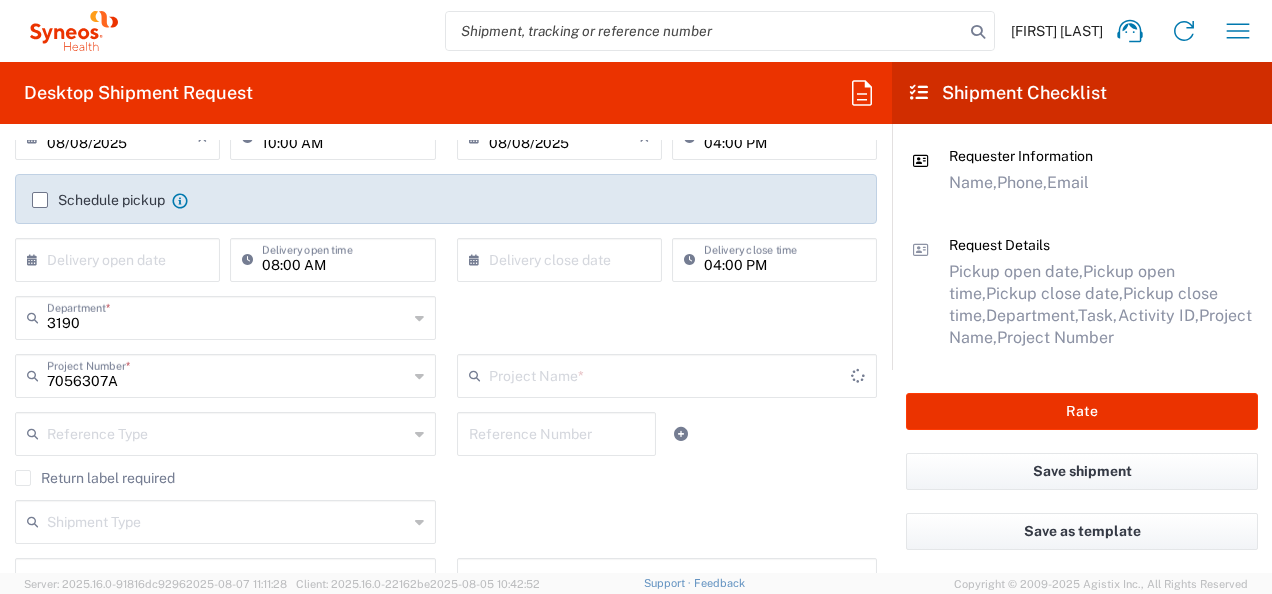 type on "802-ACC-002A" 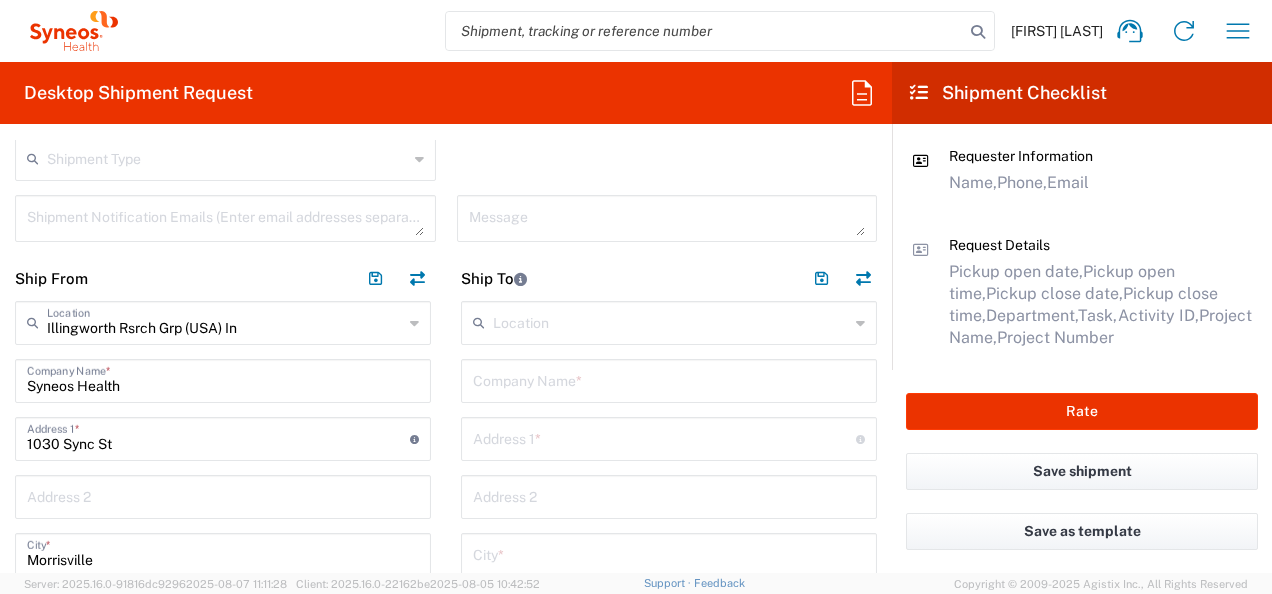 scroll, scrollTop: 652, scrollLeft: 0, axis: vertical 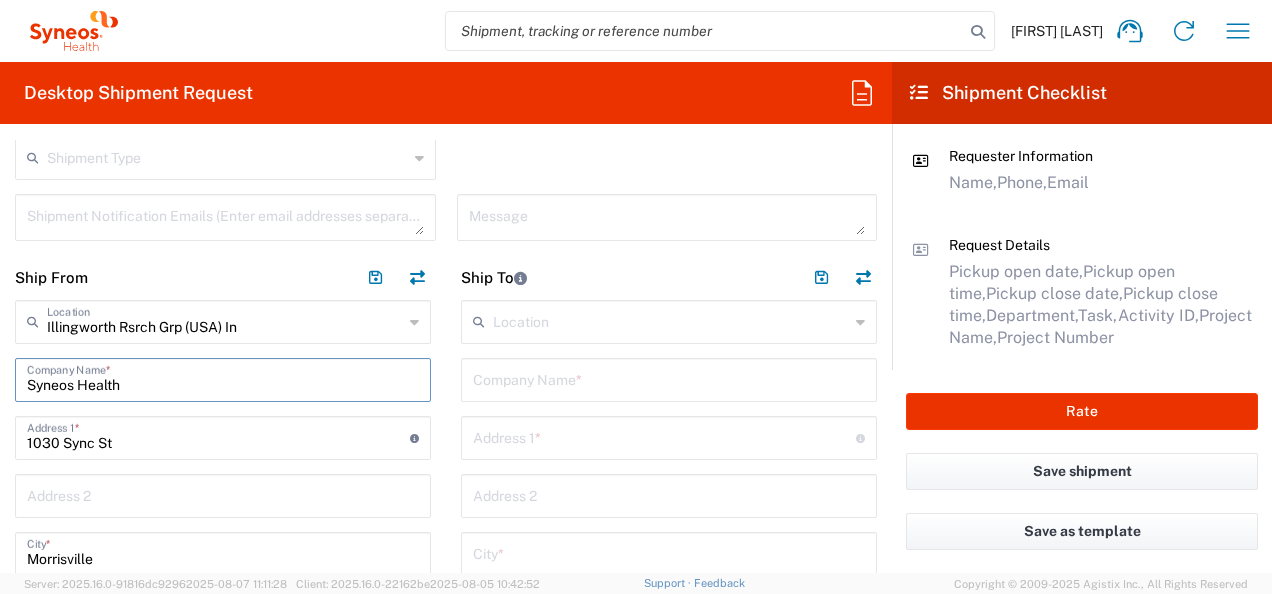 click on "Syneos Health" at bounding box center [223, 378] 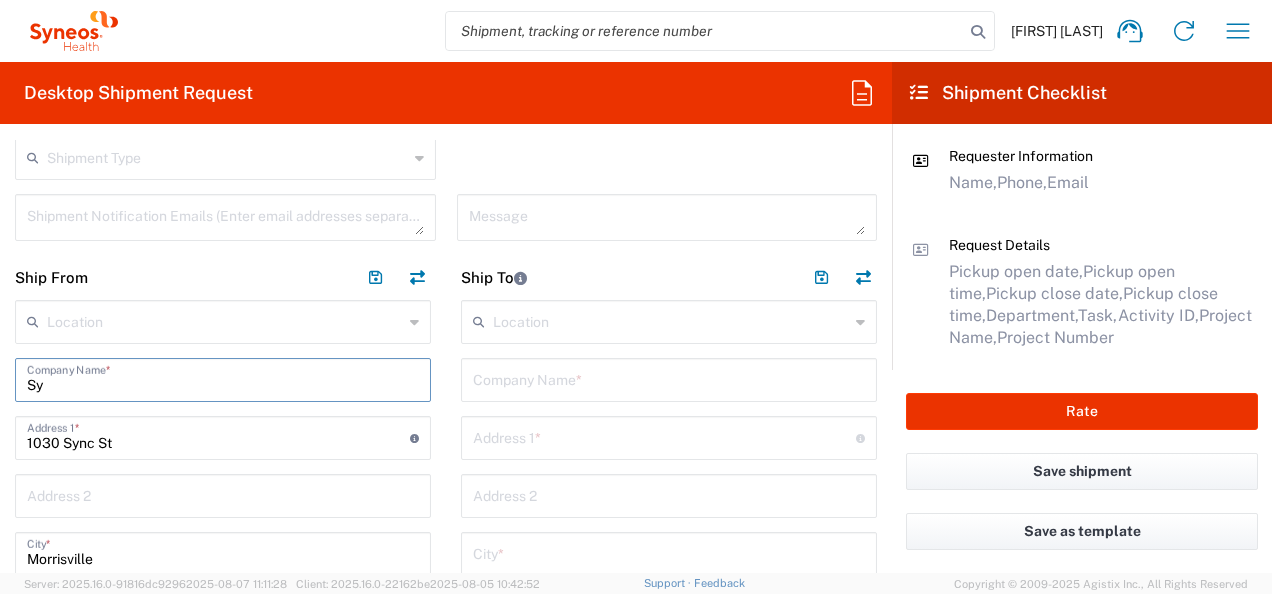 type on "S" 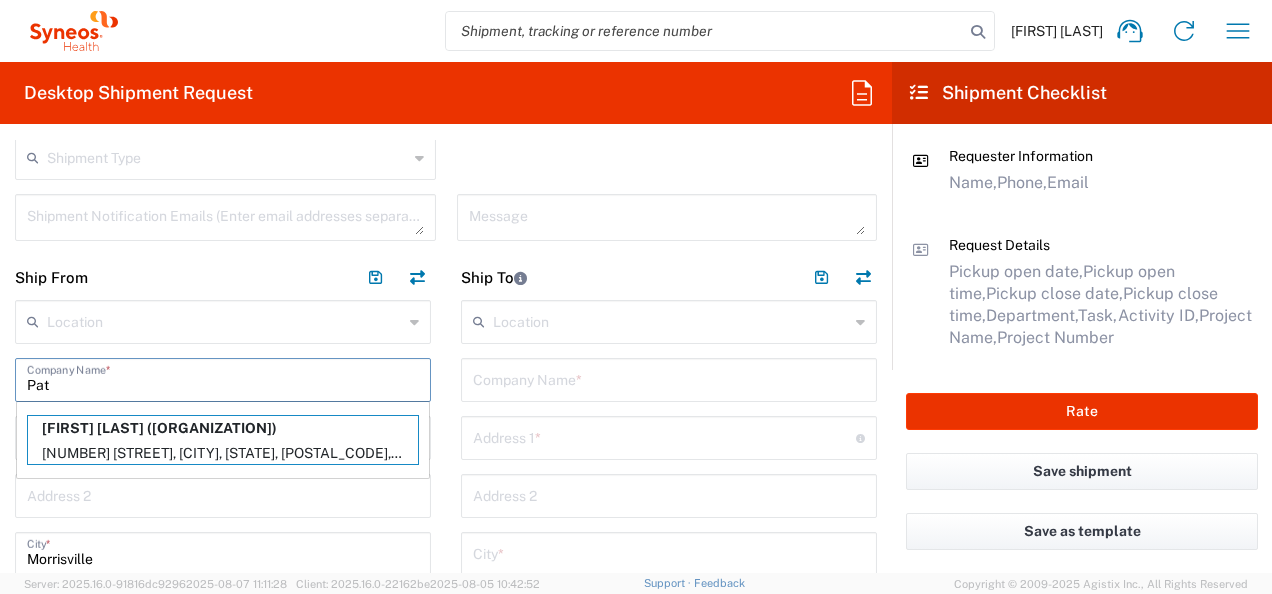 click on "[NUMBER] [STREET], [CITY], [STATE], [POSTAL_CODE], US" at bounding box center (223, 453) 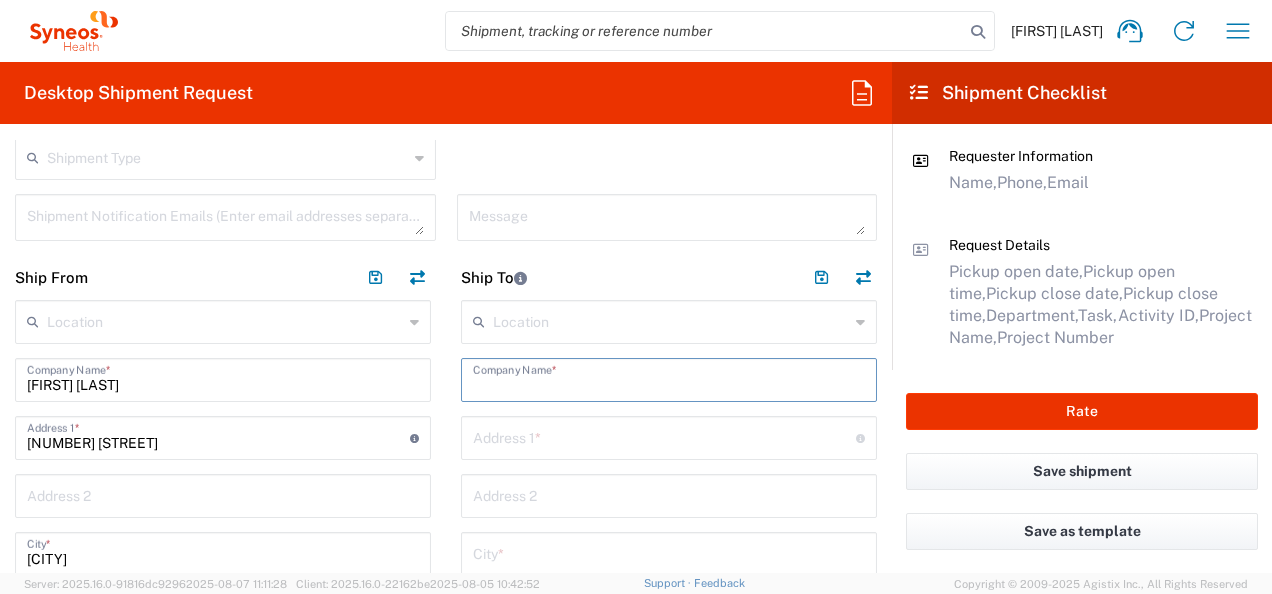 click at bounding box center (669, 378) 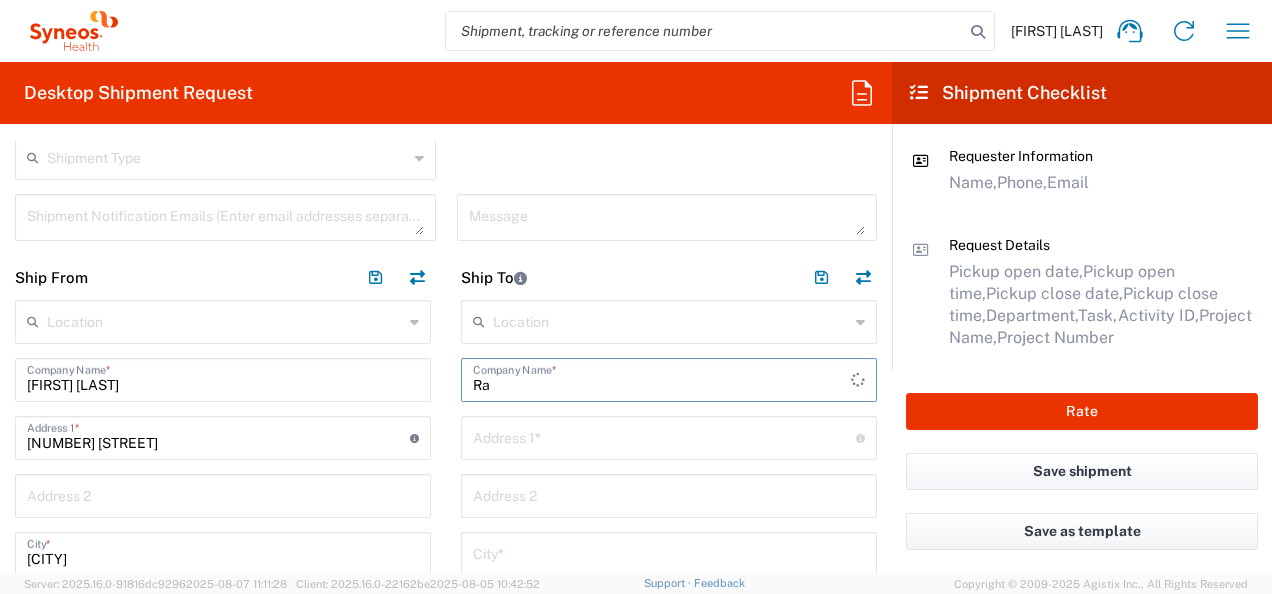type on "R" 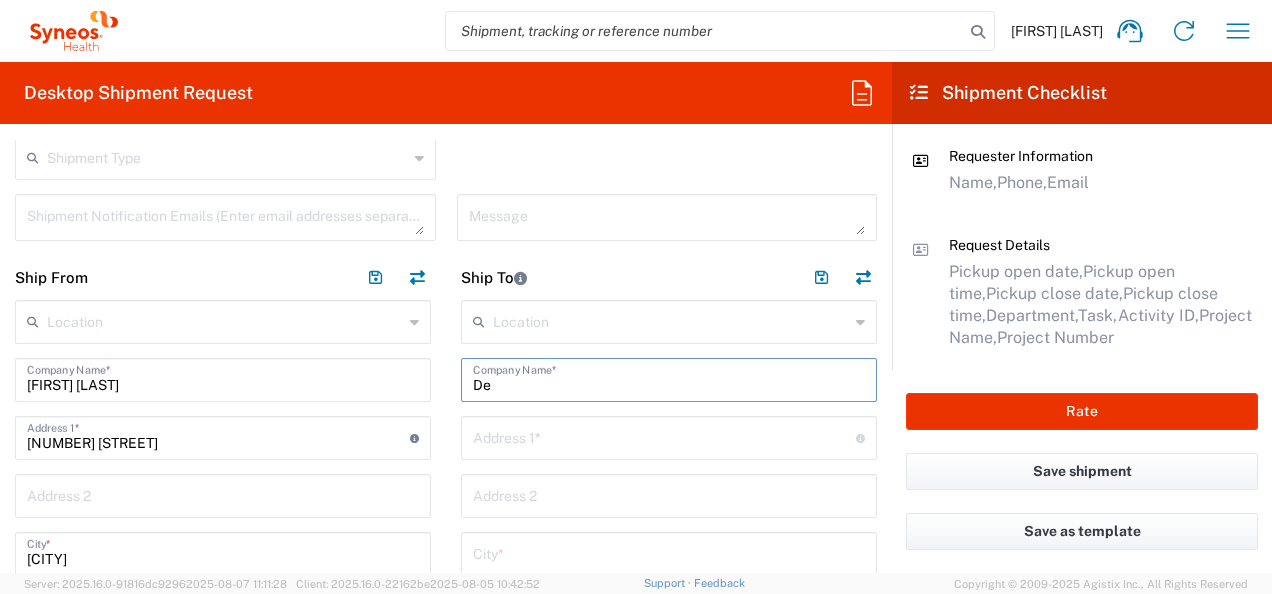 type on "D" 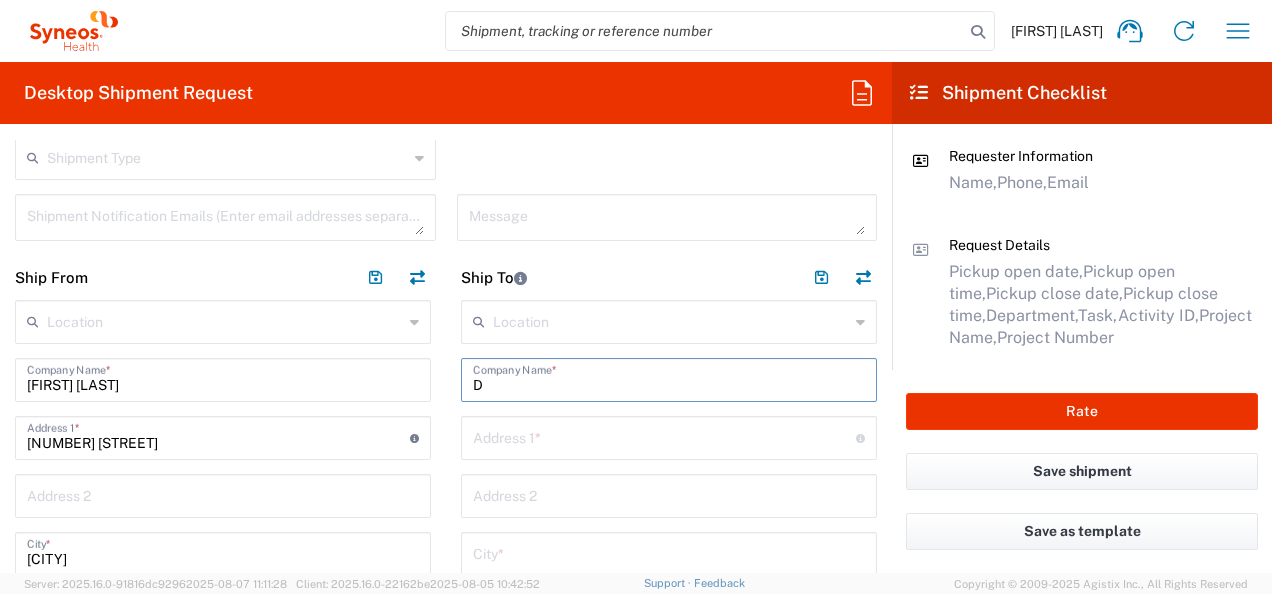 type 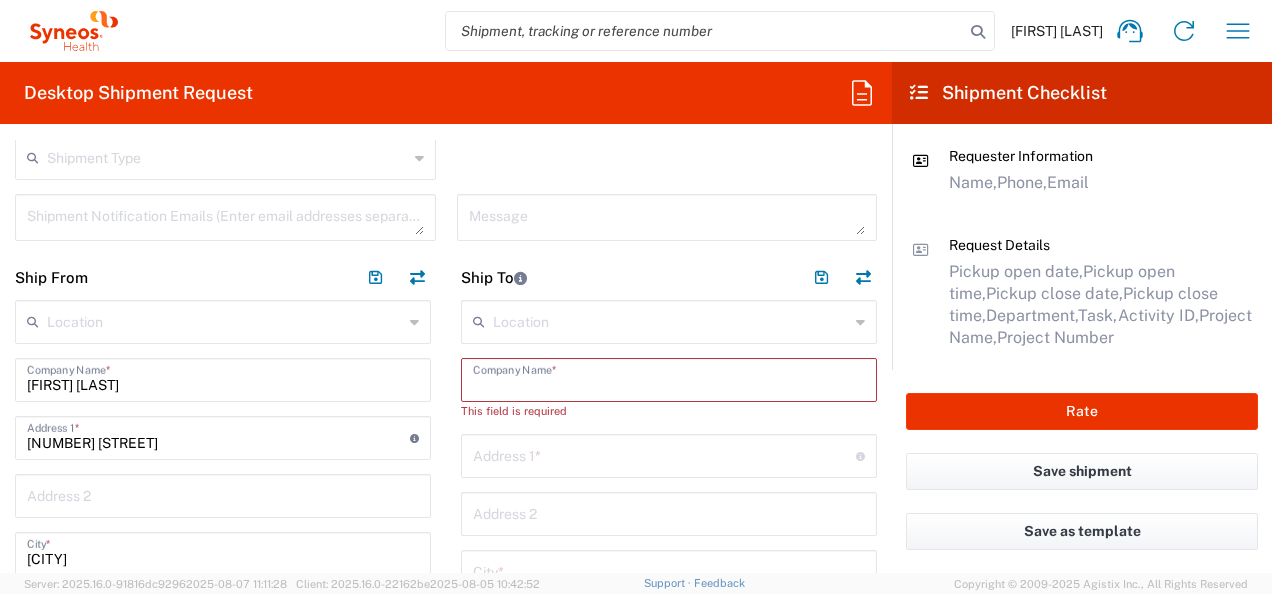 click at bounding box center [664, 454] 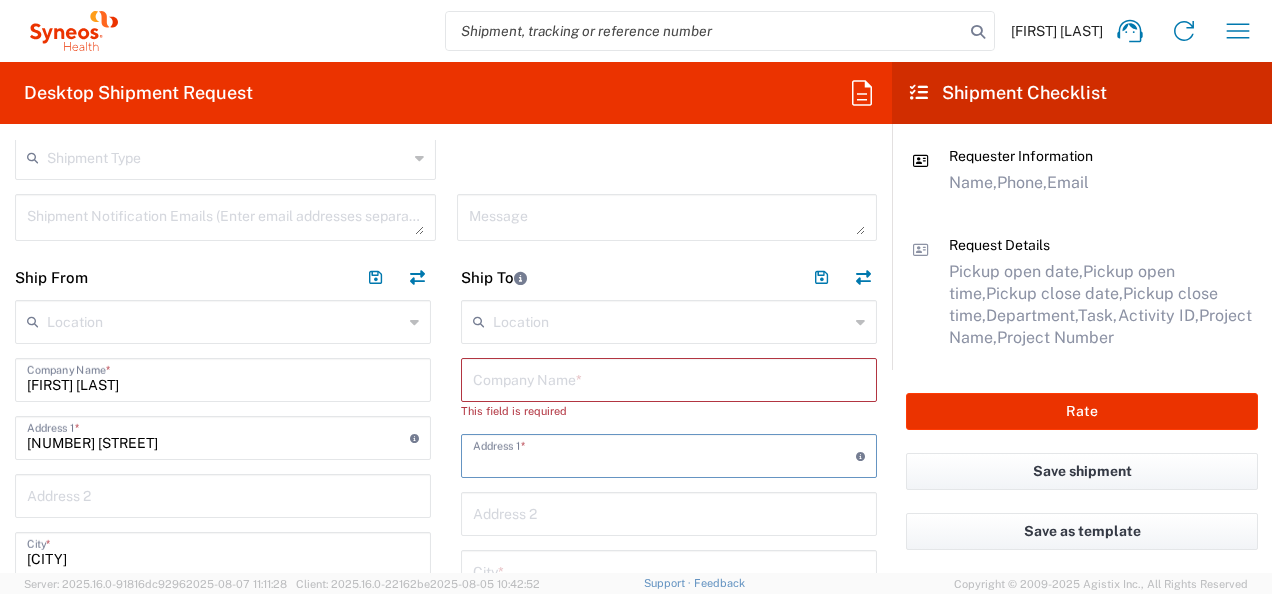 paste on "[NUMBER] [STREET]" 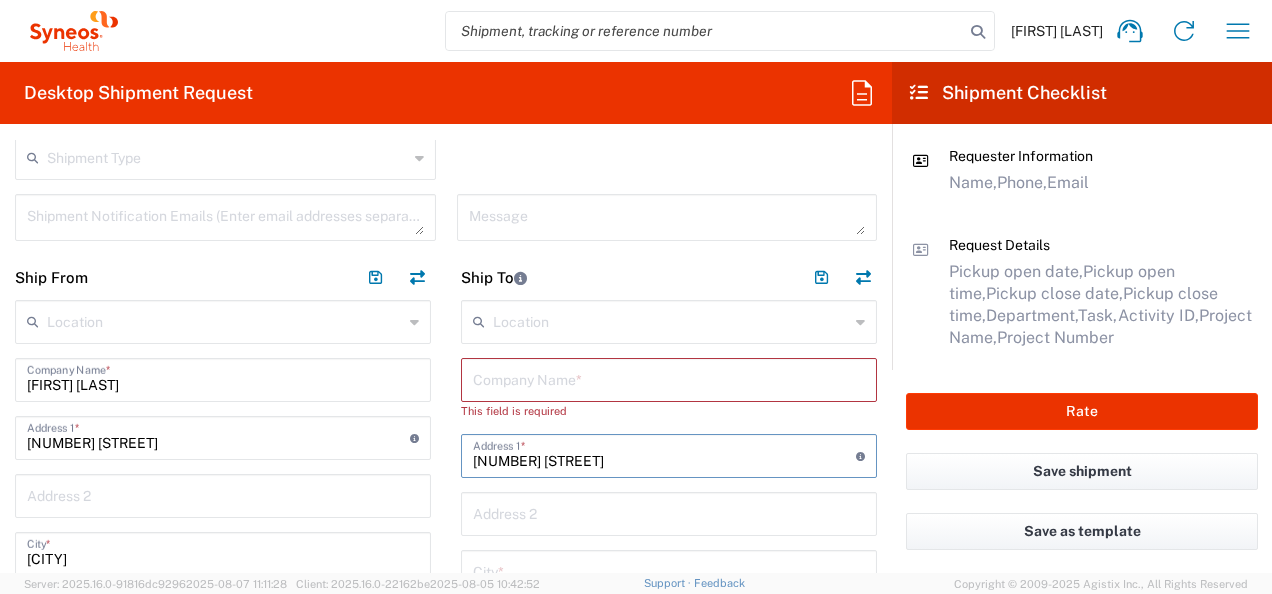type on "[NUMBER] [STREET]" 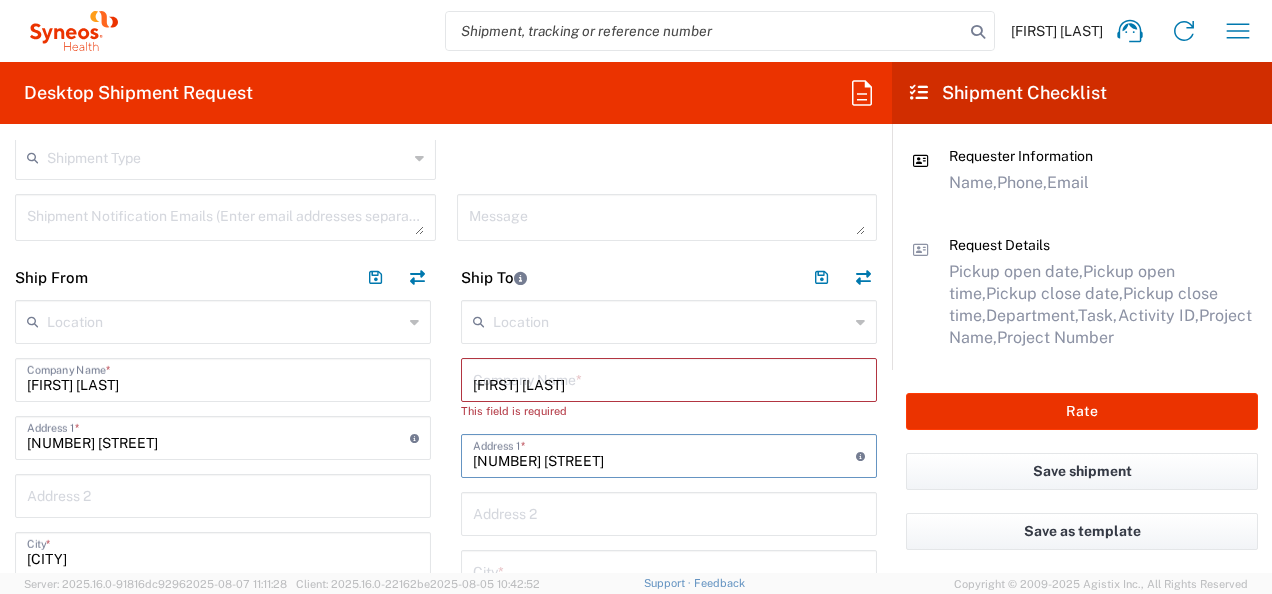 type on "[SUITE] [FLOOR]" 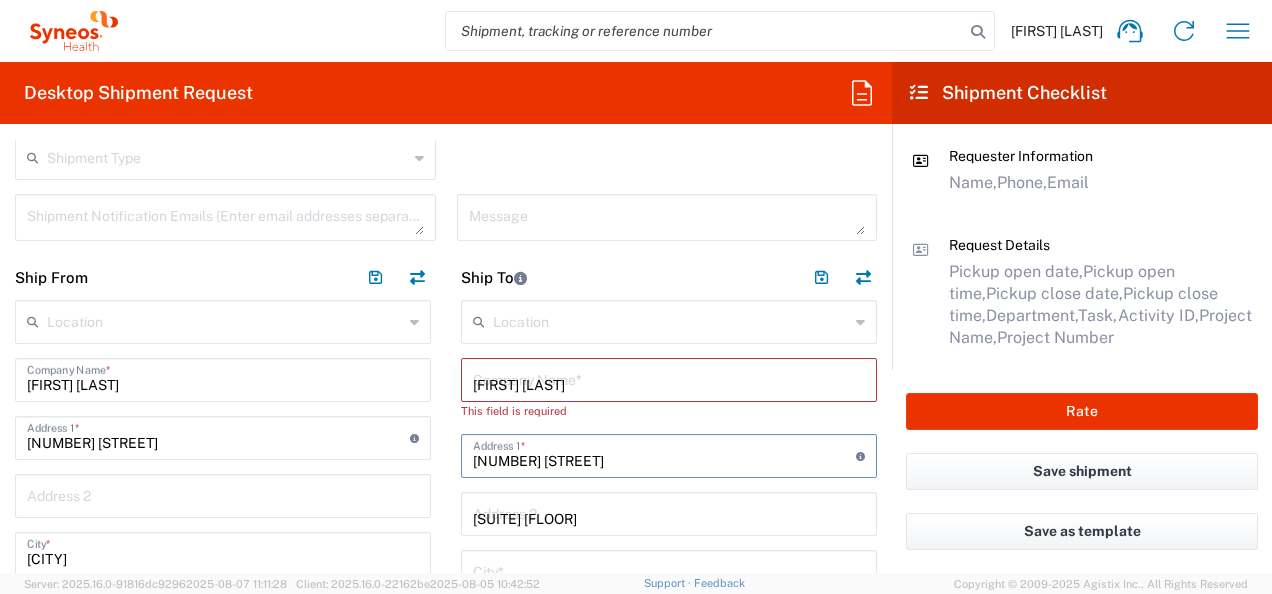type on "DALLAS" 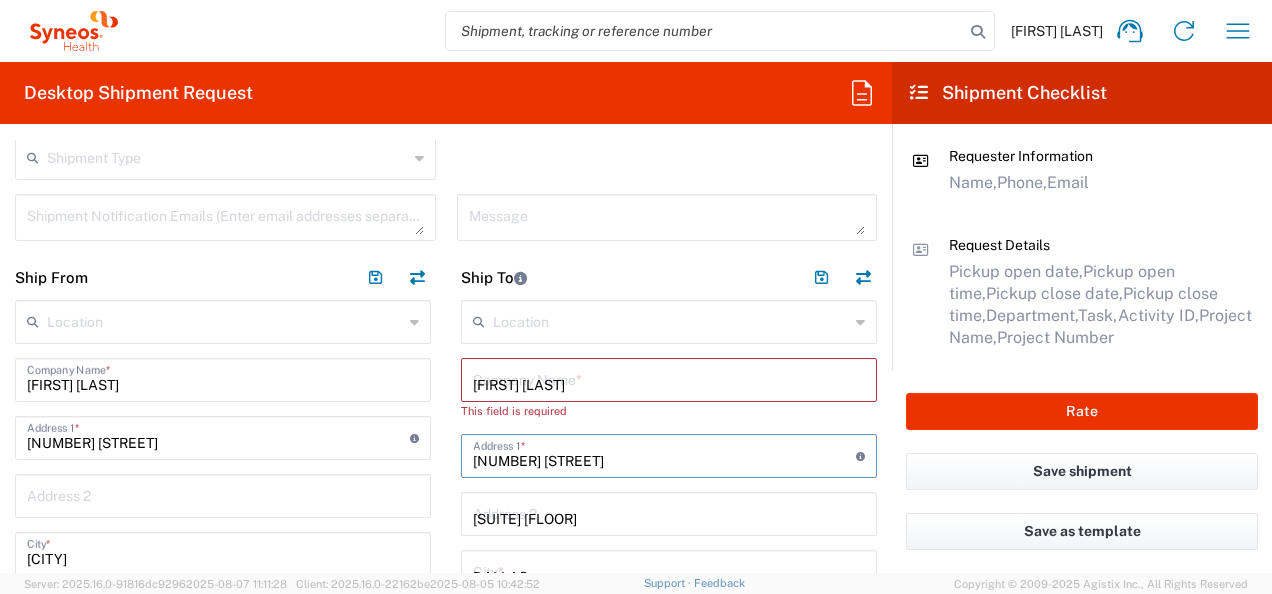type on "Texas" 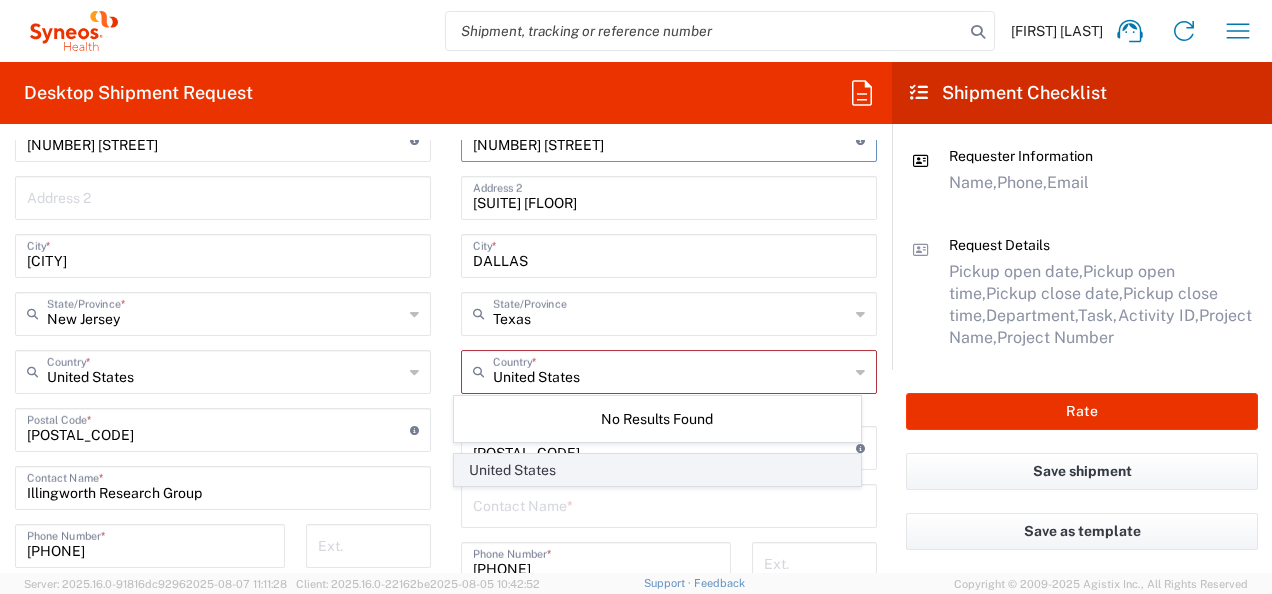 scroll, scrollTop: 957, scrollLeft: 0, axis: vertical 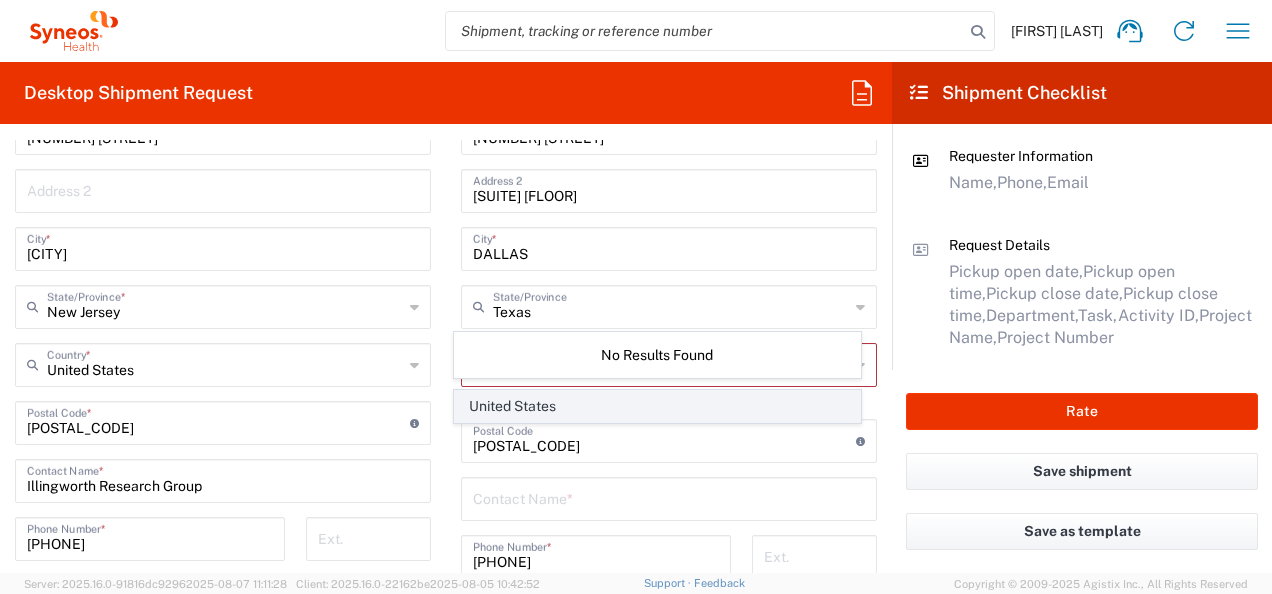 click on "United States" 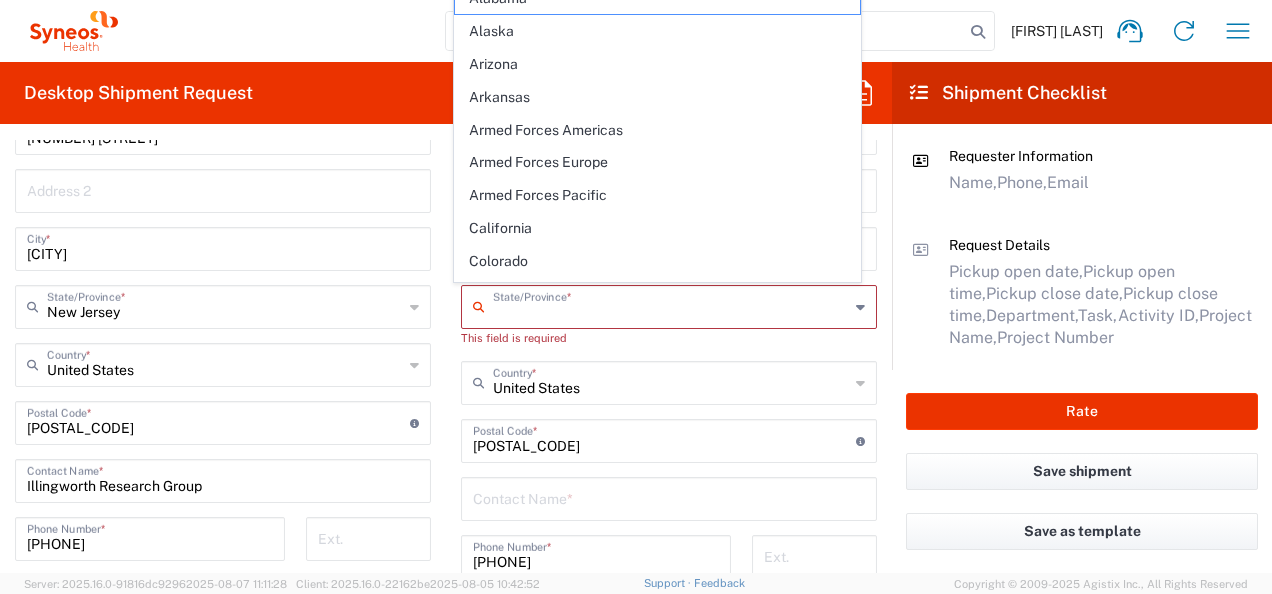 click at bounding box center (671, 305) 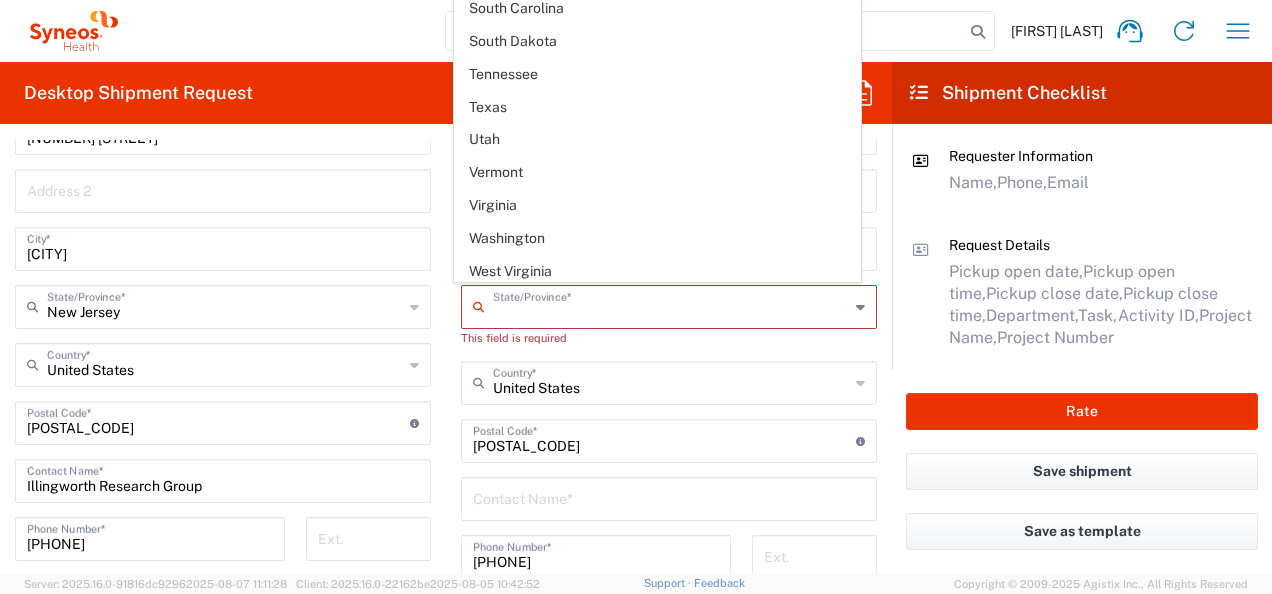 scroll, scrollTop: 1499, scrollLeft: 0, axis: vertical 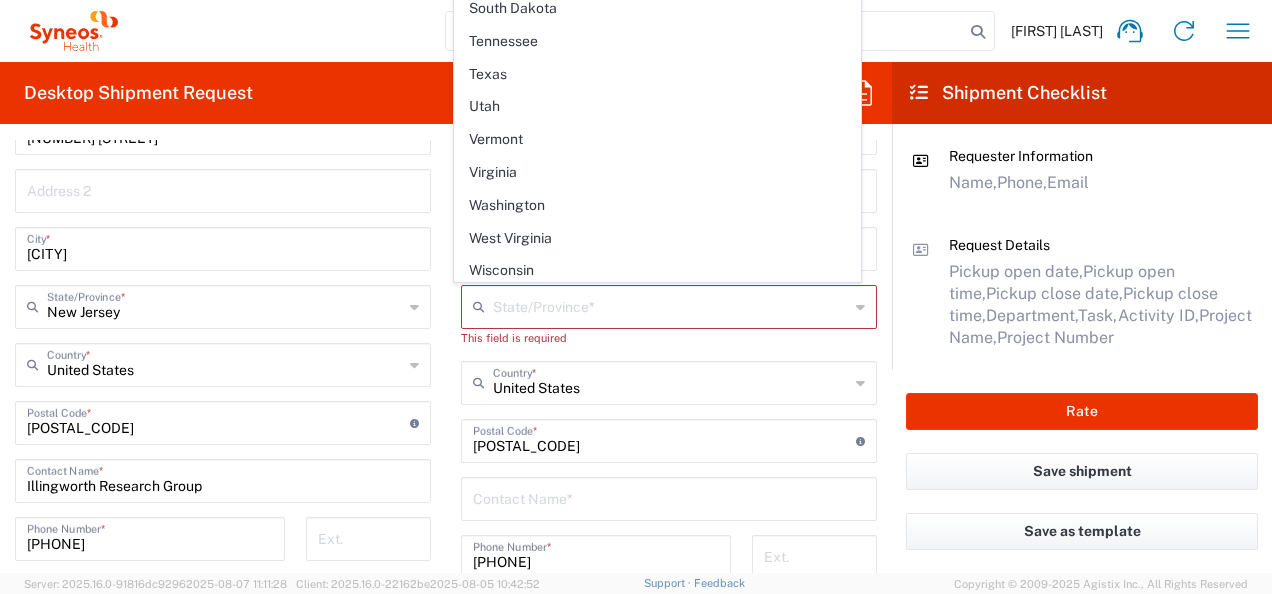 click on "Texas" 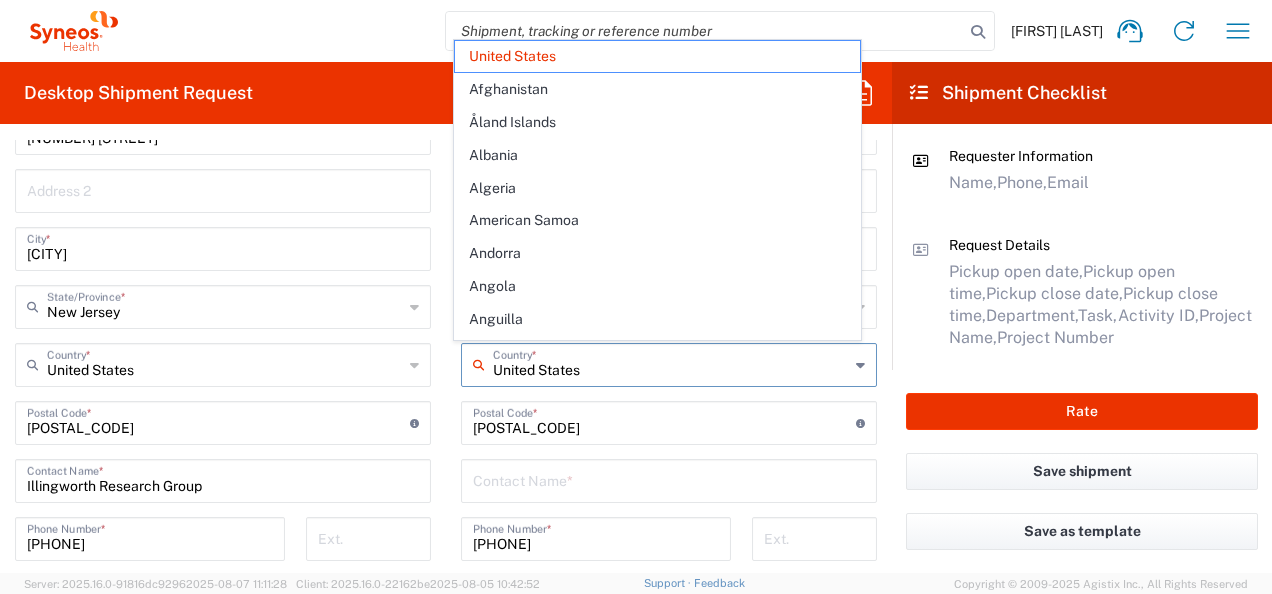 click on "United States" at bounding box center (671, 363) 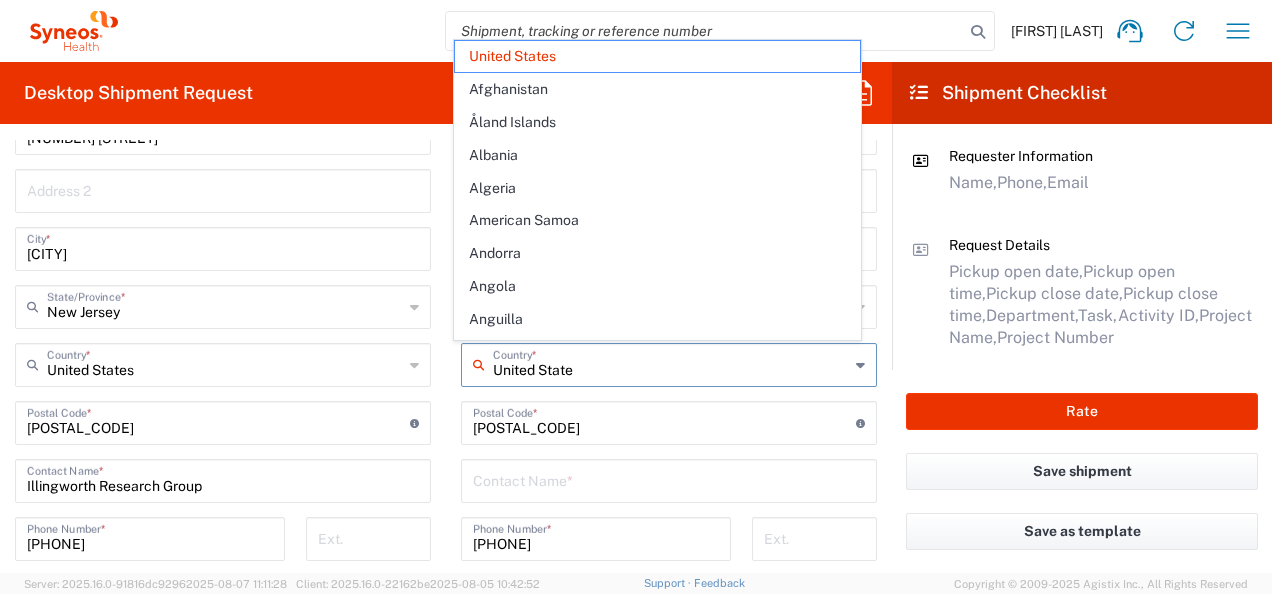 type on "United States" 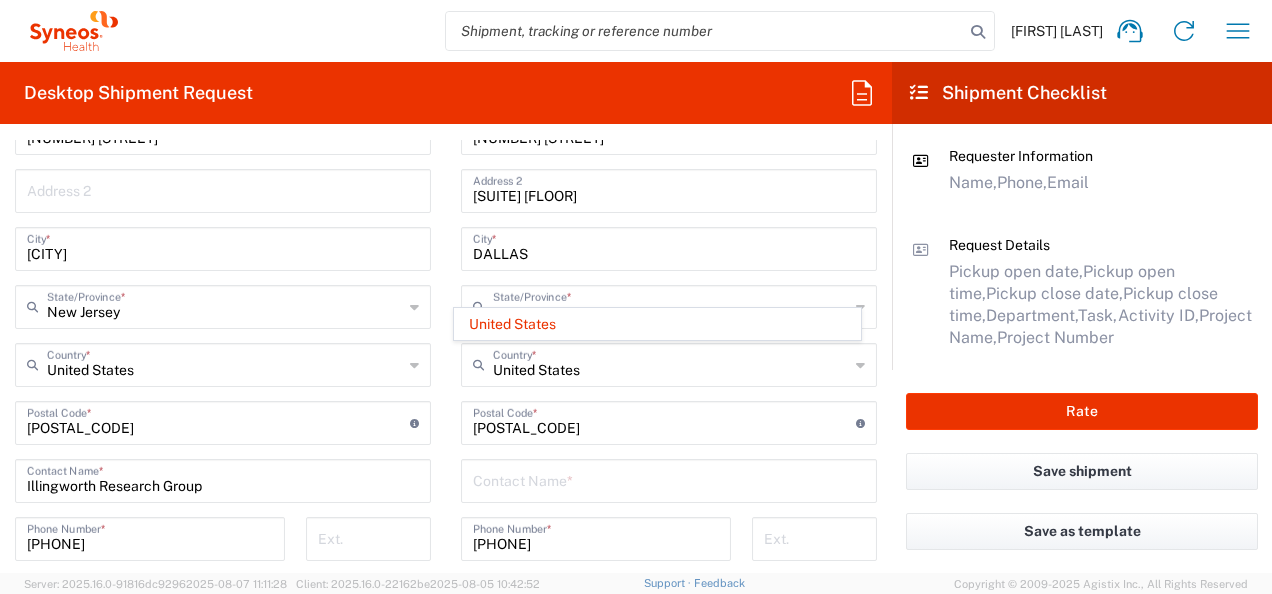 click on "Location  Addison Whitney LLC-Morrisvile NC US Barcelona-Syneos Health BioSector 2 LLC- New York US Boco Digital Media Caerus Marketing Group LLC-Morrisville NC US Chamberlain Communications LLC-New York US Chandler Chicco Agency, LLC-New York US Genico, LLC Gerbig Snell/Weisheimer Advert- Westerville OH Haas & Health Partner Public Relations GmbH Illingworth Research Group Ltd-Macclesfield UK Illingworth Rsrch Grp (France) Illingworth Rsrch Grp (Italy) Illingworth Rsrch Grp (Spain) Illingworth Rsrch Grp (USA) In Illingworth Rsrch Grp(Australi INC Research Clin Svcs Mexico inVentiv Health Philippines, Inc. IRG - Morrisville Warehouse IVH IPS Pvt Ltd- India IVH Mexico SA de CV NAVICOR GROUP, LLC- New York US PALIO + IGNITE, LLC- Westerville OH US Pharmaceutical Institute LLC- Morrisville NC US PT Syneos Health Indonesia Rx dataScience Inc-Morrisville NC US RxDataScience India Private Lt Syneos Health (Beijing) Inc.Lt Syneos Health (Shanghai) Inc. Ltd. Syneos Health (Thailand) Limit Syneos Health Argentina SA" 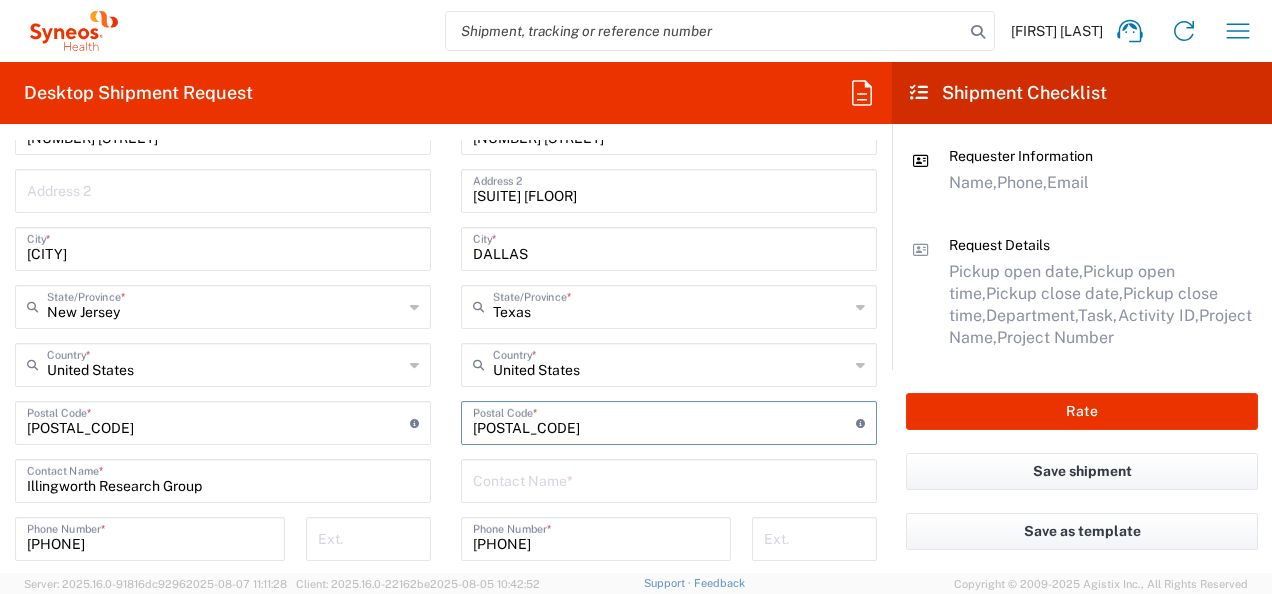 click at bounding box center [664, 421] 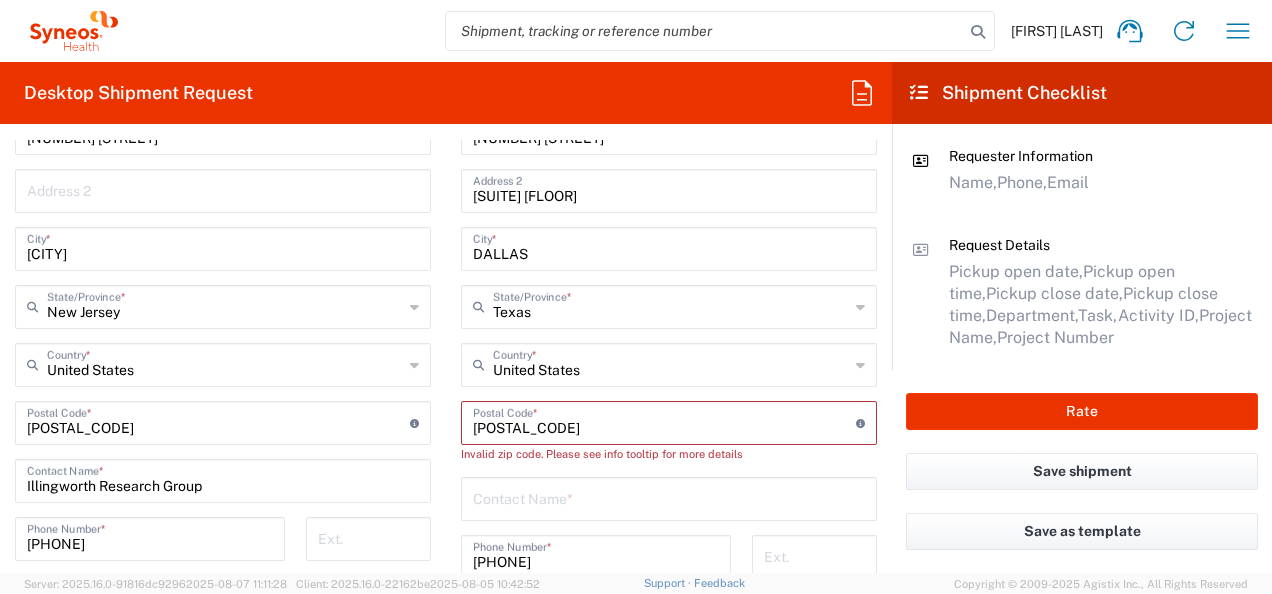 type on "[POSTAL_CODE]" 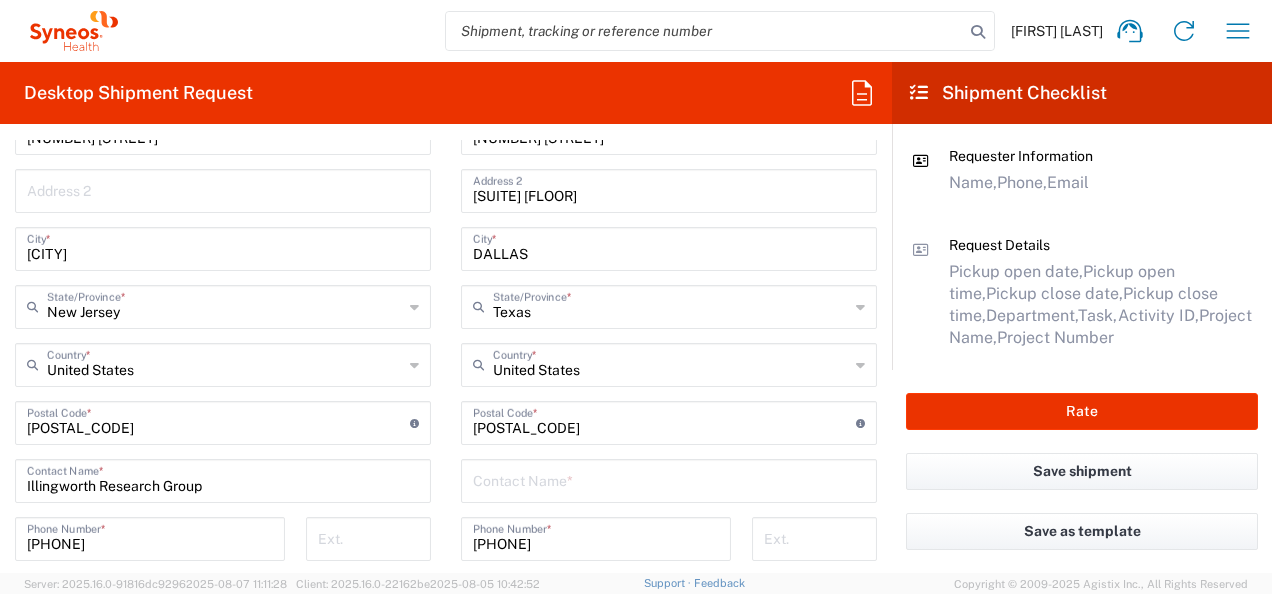 click on "Location  Addison Whitney LLC-Morrisvile NC US Barcelona-Syneos Health BioSector 2 LLC- New York US Boco Digital Media Caerus Marketing Group LLC-Morrisville NC US Chamberlain Communications LLC-New York US Chandler Chicco Agency, LLC-New York US Genico, LLC Gerbig Snell/Weisheimer Advert- Westerville OH Haas & Health Partner Public Relations GmbH Illingworth Research Group Ltd-Macclesfield UK Illingworth Rsrch Grp (France) Illingworth Rsrch Grp (Italy) Illingworth Rsrch Grp (Spain) Illingworth Rsrch Grp (USA) In Illingworth Rsrch Grp(Australi INC Research Clin Svcs Mexico inVentiv Health Philippines, Inc. IRG - Morrisville Warehouse IVH IPS Pvt Ltd- India IVH Mexico SA de CV NAVICOR GROUP, LLC- New York US PALIO + IGNITE, LLC- Westerville OH US Pharmaceutical Institute LLC- Morrisville NC US PT Syneos Health Indonesia Rx dataScience Inc-Morrisville NC US RxDataScience India Private Lt Syneos Health (Beijing) Inc.Lt Syneos Health (Shanghai) Inc. Ltd. Syneos Health (Thailand) Limit Syneos Health Argentina SA" 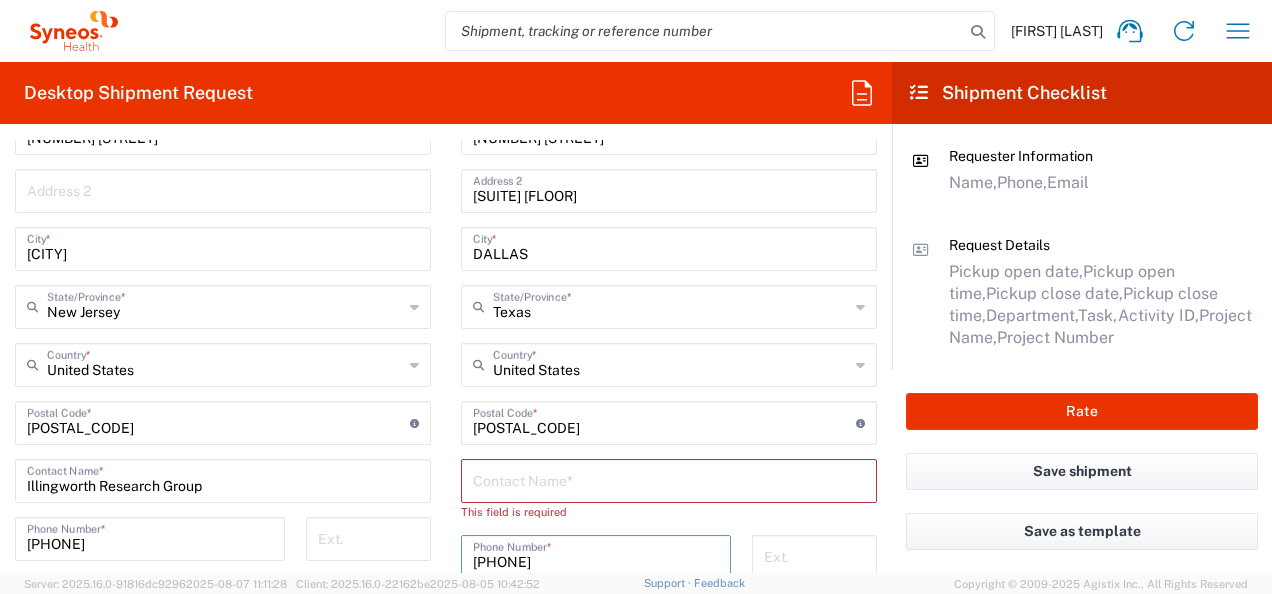 click on "[PHONE]" at bounding box center (596, 555) 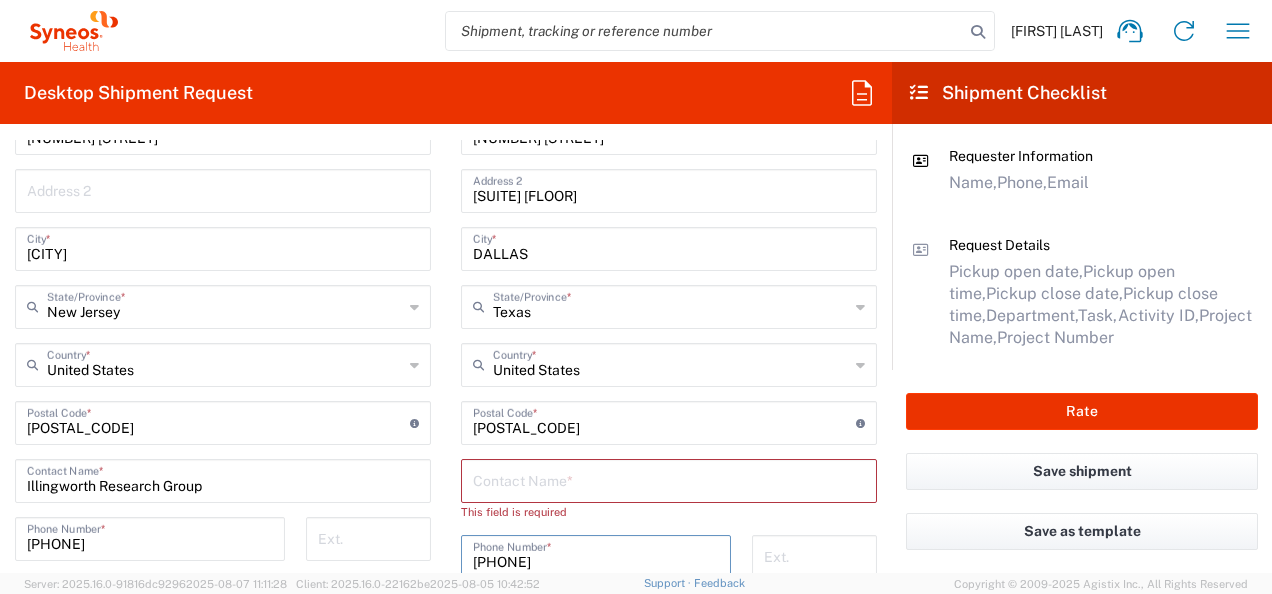 click on "[PHONE]" at bounding box center (596, 555) 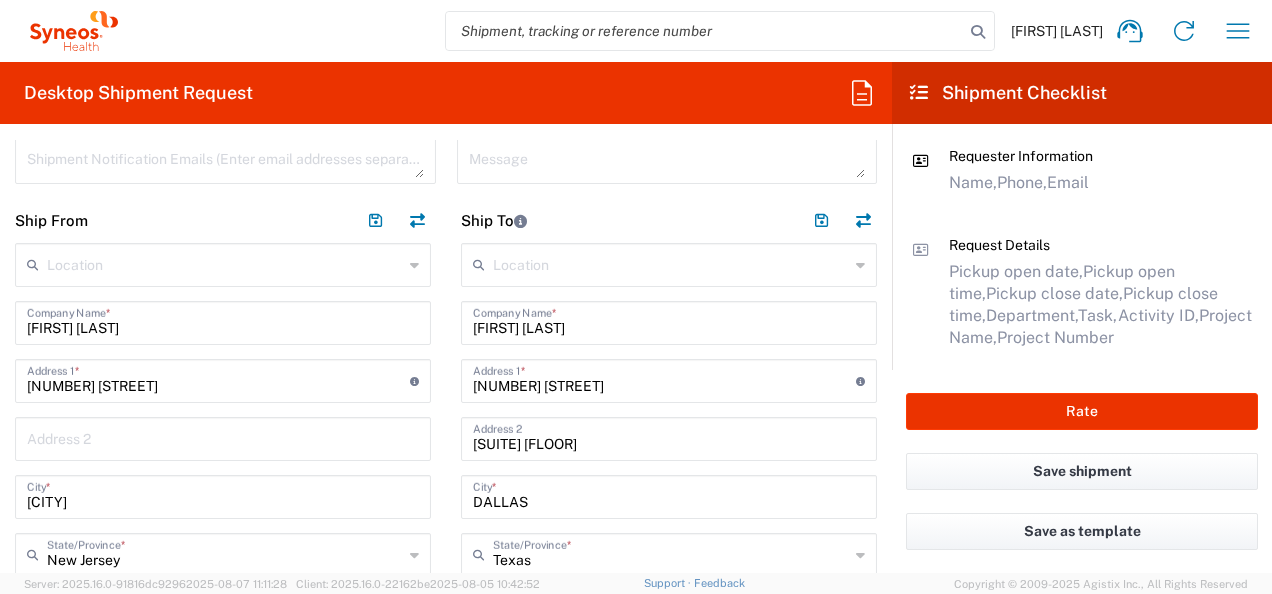 scroll, scrollTop: 701, scrollLeft: 0, axis: vertical 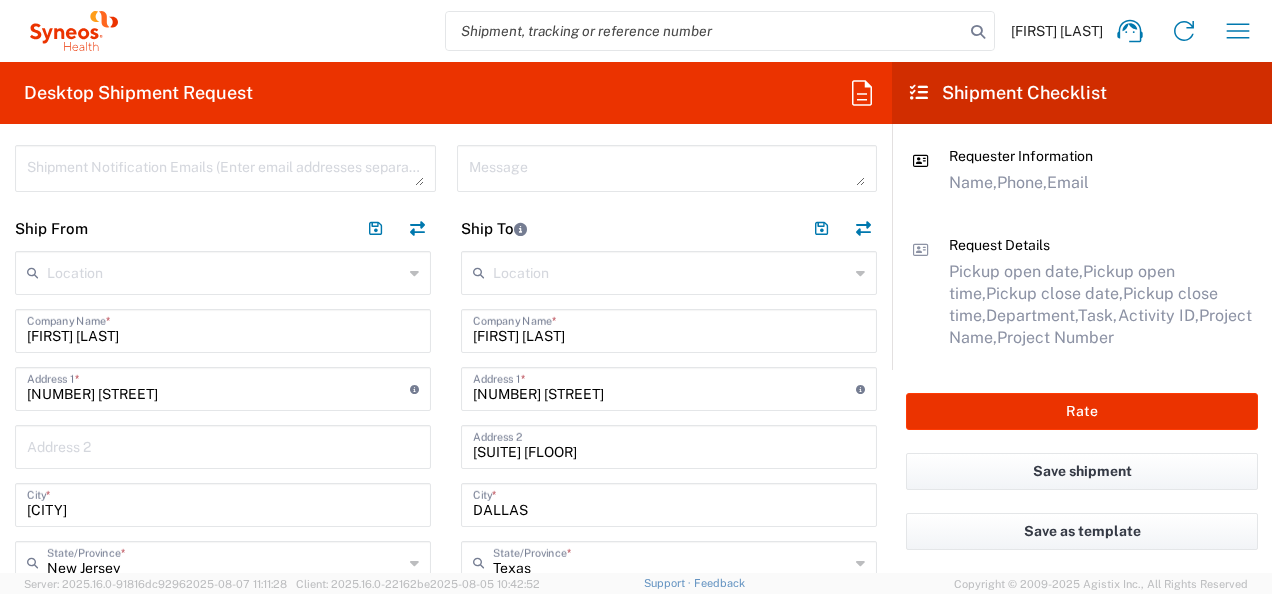 type on "[PHONE]" 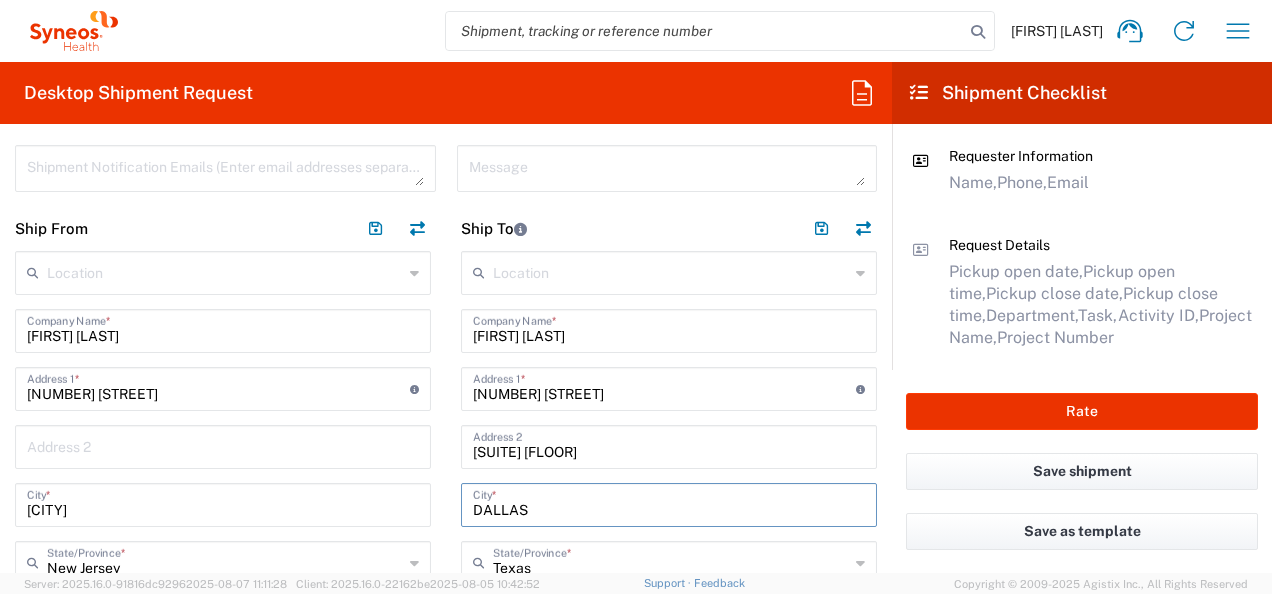 click on "DALLAS" at bounding box center (669, 503) 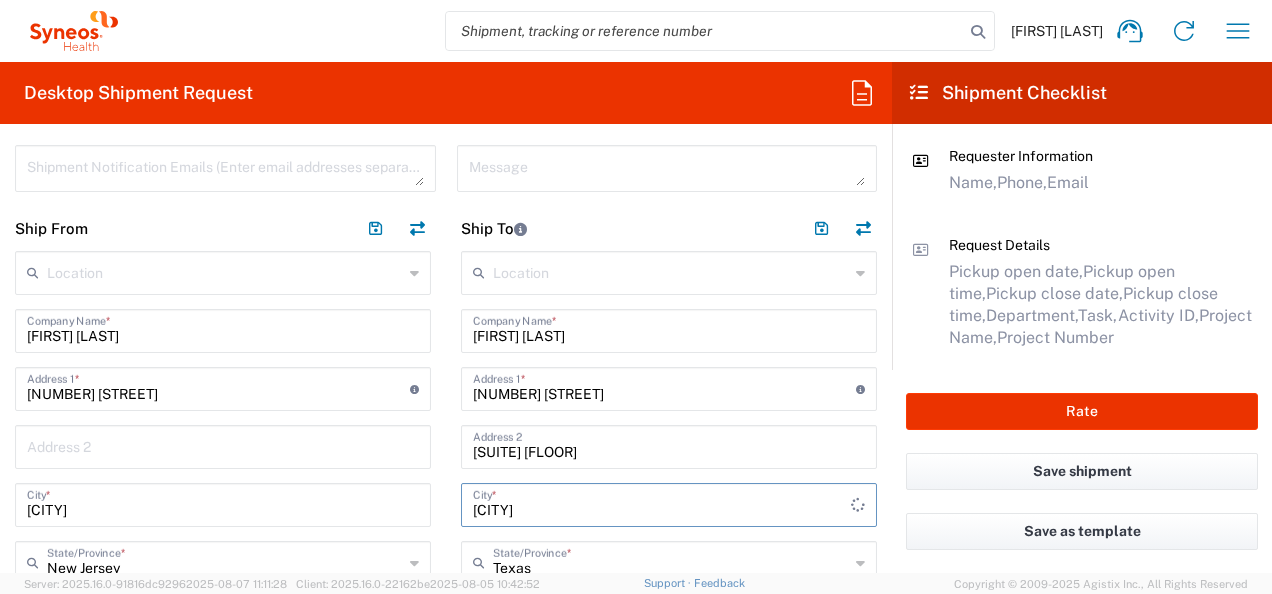 type on "DALLAS" 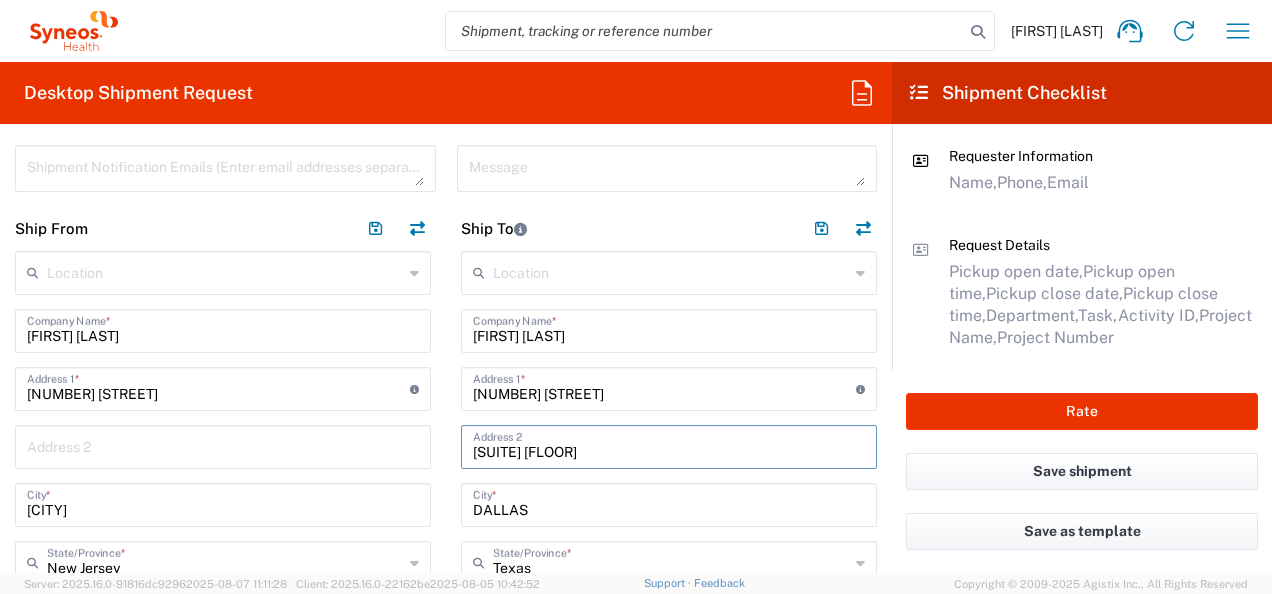 click on "[SUITE] [FLOOR]" at bounding box center [669, 445] 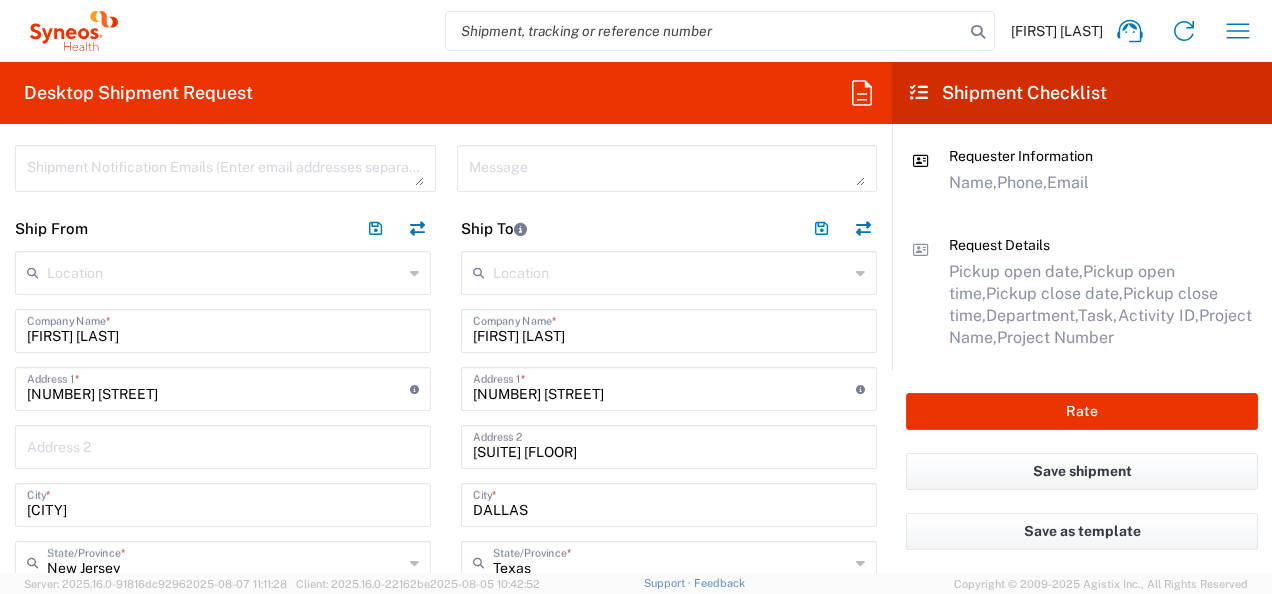click on "Location  Addison Whitney LLC-Morrisvile NC US Barcelona-Syneos Health BioSector 2 LLC- New York US Boco Digital Media Caerus Marketing Group LLC-Morrisville NC US Chamberlain Communications LLC-New York US Chandler Chicco Agency, LLC-New York US Genico, LLC Gerbig Snell/Weisheimer Advert- Westerville OH Haas & Health Partner Public Relations GmbH Illingworth Research Group Ltd-Macclesfield UK Illingworth Rsrch Grp (France) Illingworth Rsrch Grp (Italy) Illingworth Rsrch Grp (Spain) Illingworth Rsrch Grp (USA) In Illingworth Rsrch Grp(Australi INC Research Clin Svcs Mexico inVentiv Health Philippines, Inc. IRG - Morrisville Warehouse IVH IPS Pvt Ltd- India IVH Mexico SA de CV NAVICOR GROUP, LLC- New York US PALIO + IGNITE, LLC- Westerville OH US Pharmaceutical Institute LLC- Morrisville NC US PT Syneos Health Indonesia Rx dataScience Inc-Morrisville NC US RxDataScience India Private Lt Syneos Health (Beijing) Inc.Lt Syneos Health (Shanghai) Inc. Ltd. Syneos Health (Thailand) Limit Syneos Health Argentina SA" 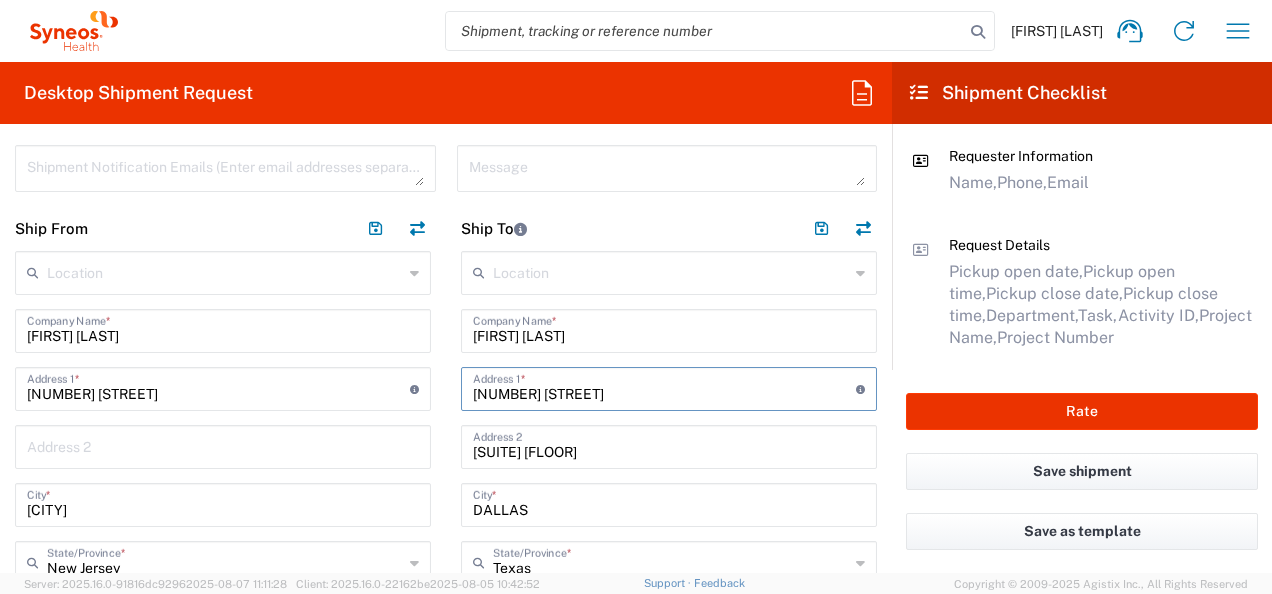 type on "[NUMBER] [STREET]" 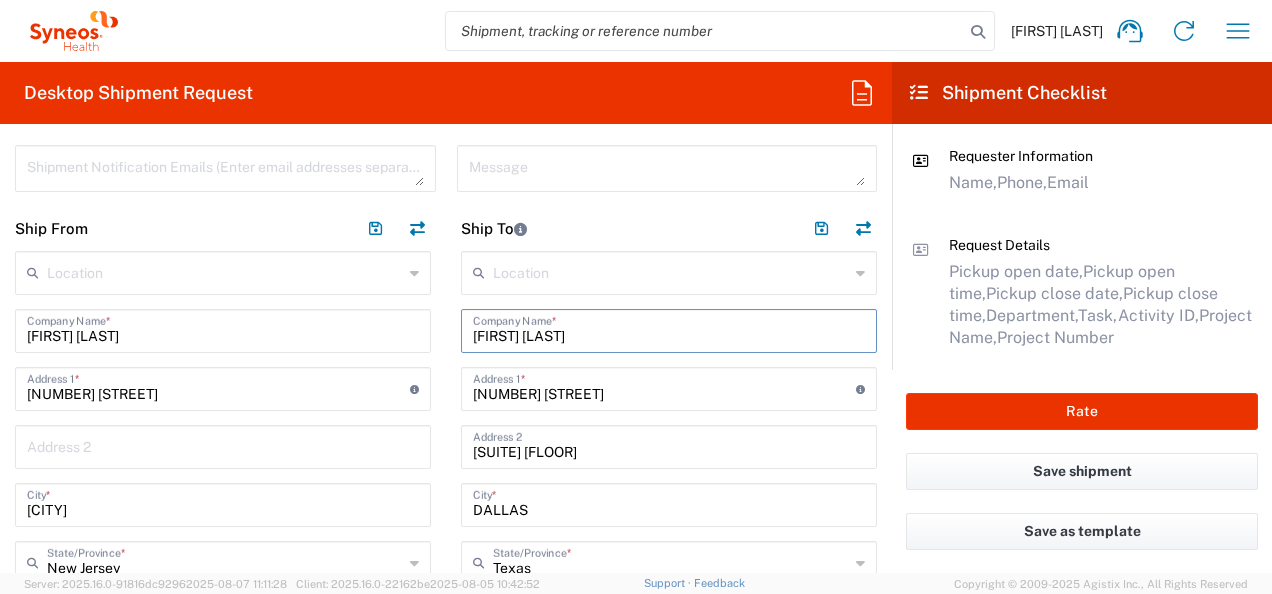 click on "[FIRST] [LAST]" at bounding box center (669, 329) 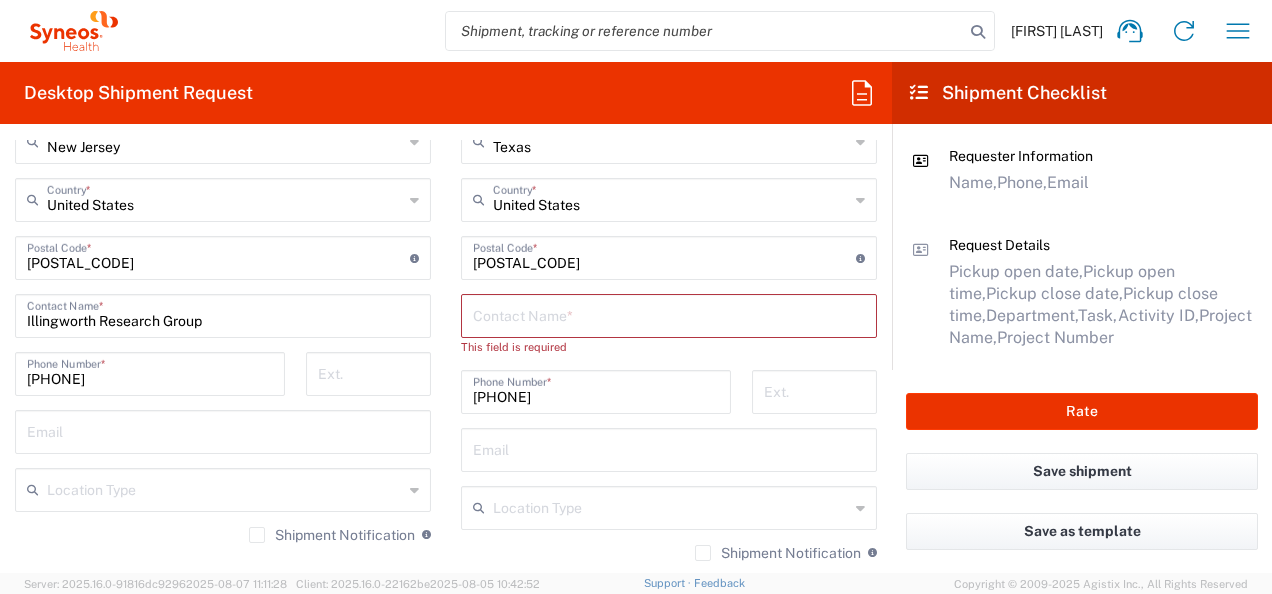 scroll, scrollTop: 1123, scrollLeft: 0, axis: vertical 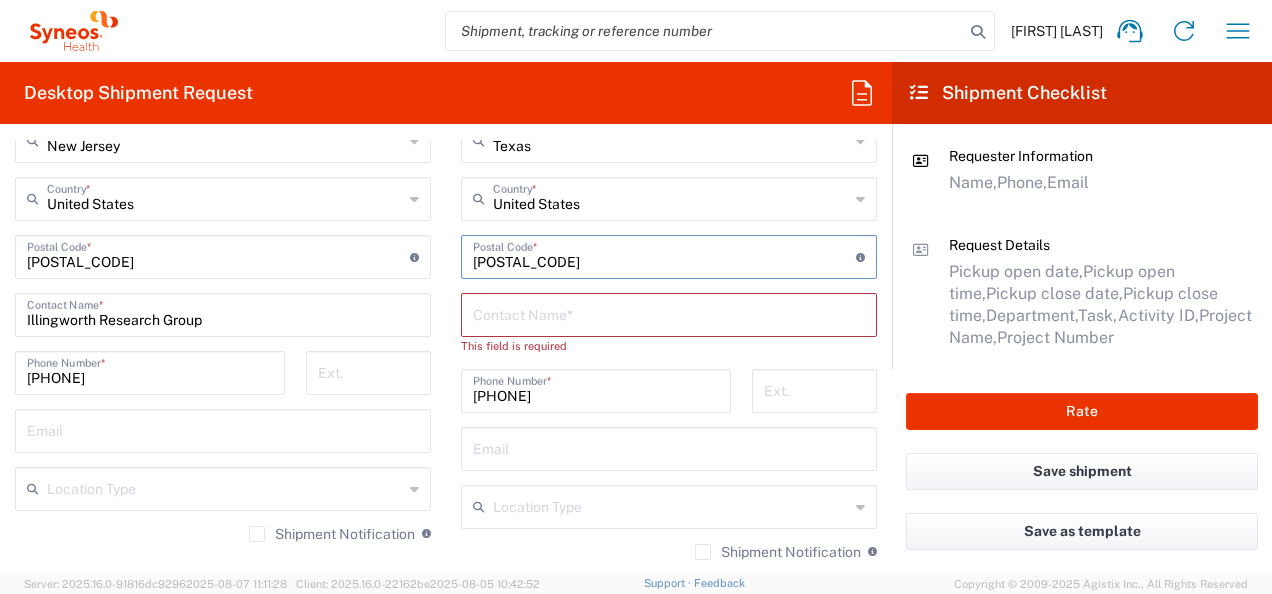 click at bounding box center (664, 255) 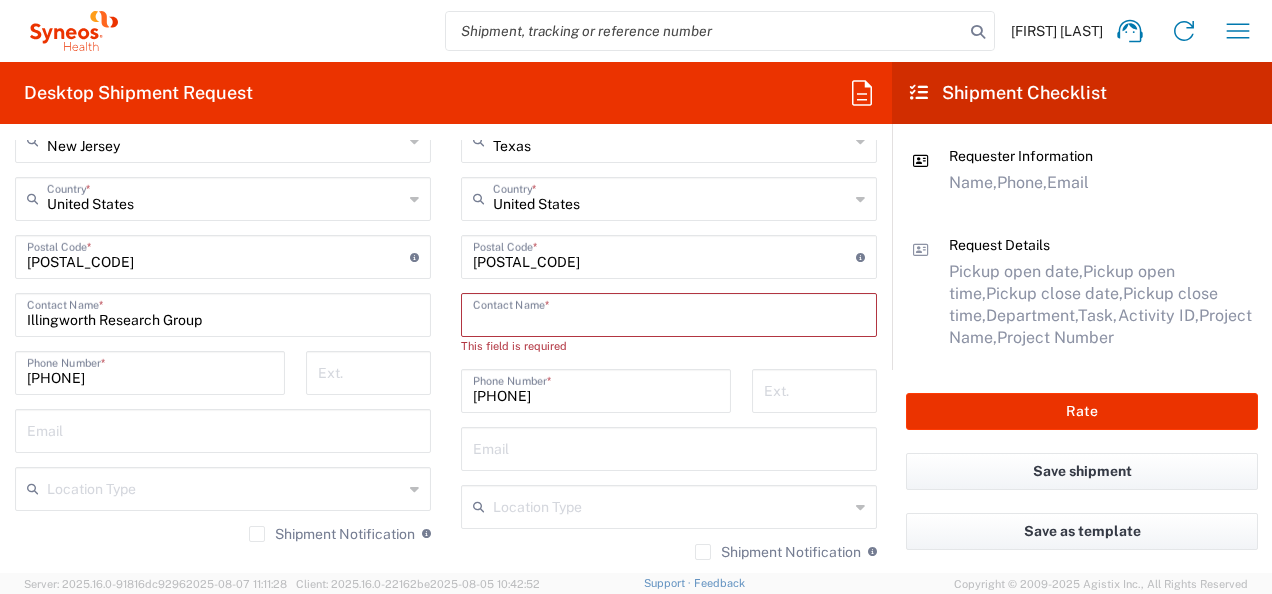 click at bounding box center (669, 313) 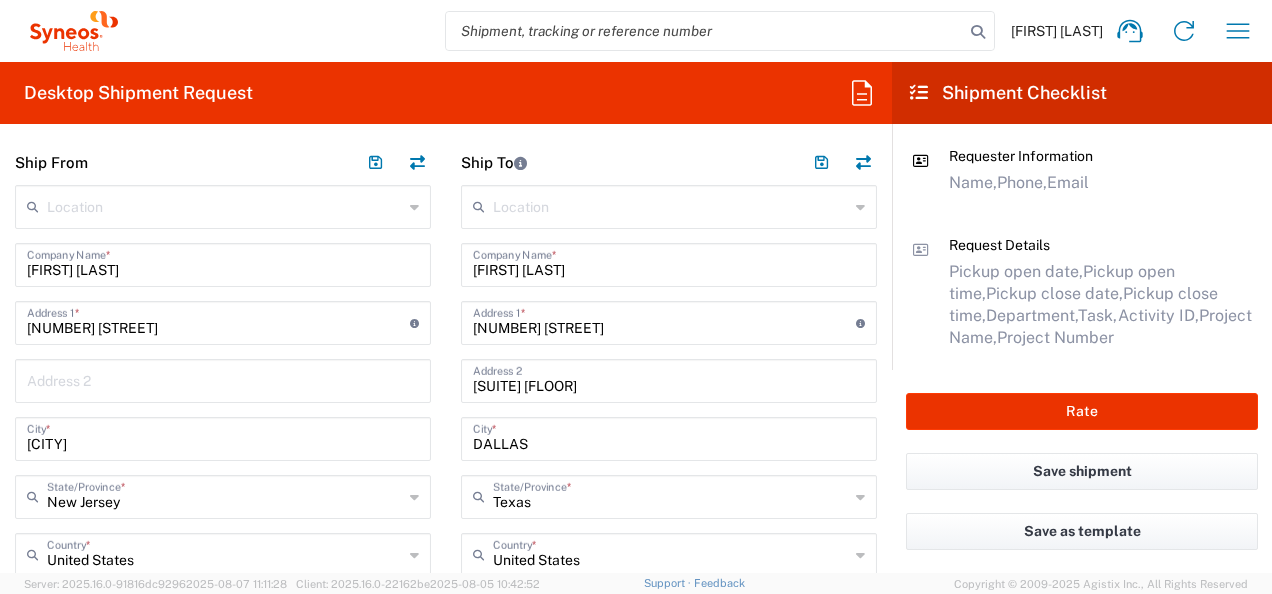 scroll, scrollTop: 761, scrollLeft: 0, axis: vertical 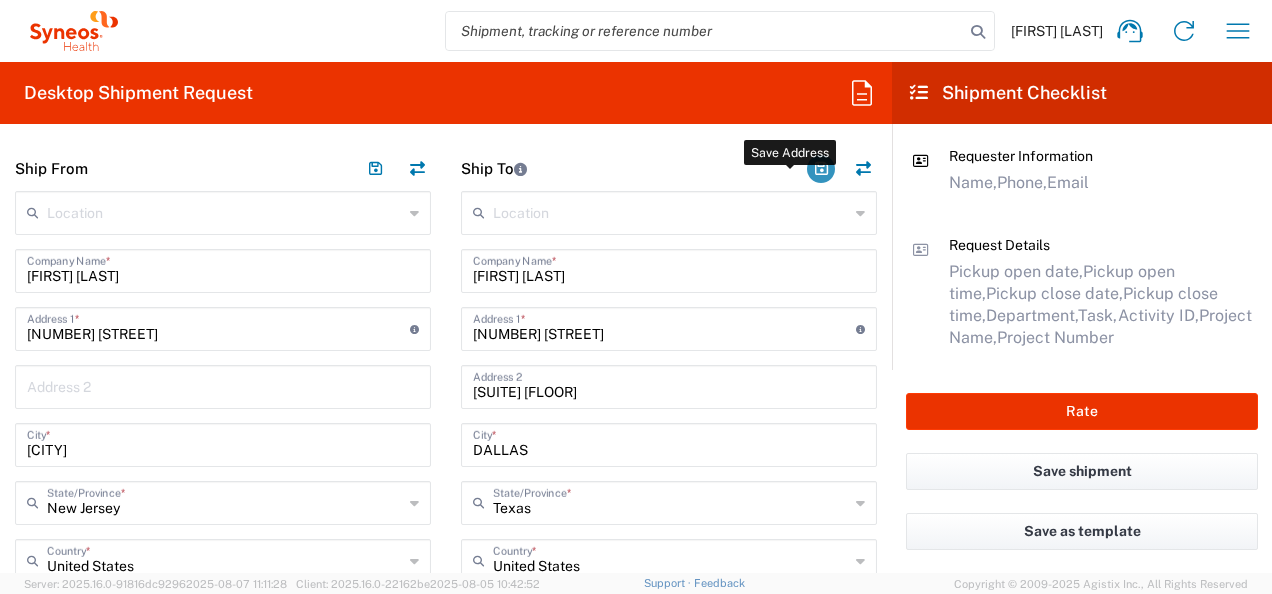 type on "Renal Disease Research Institute" 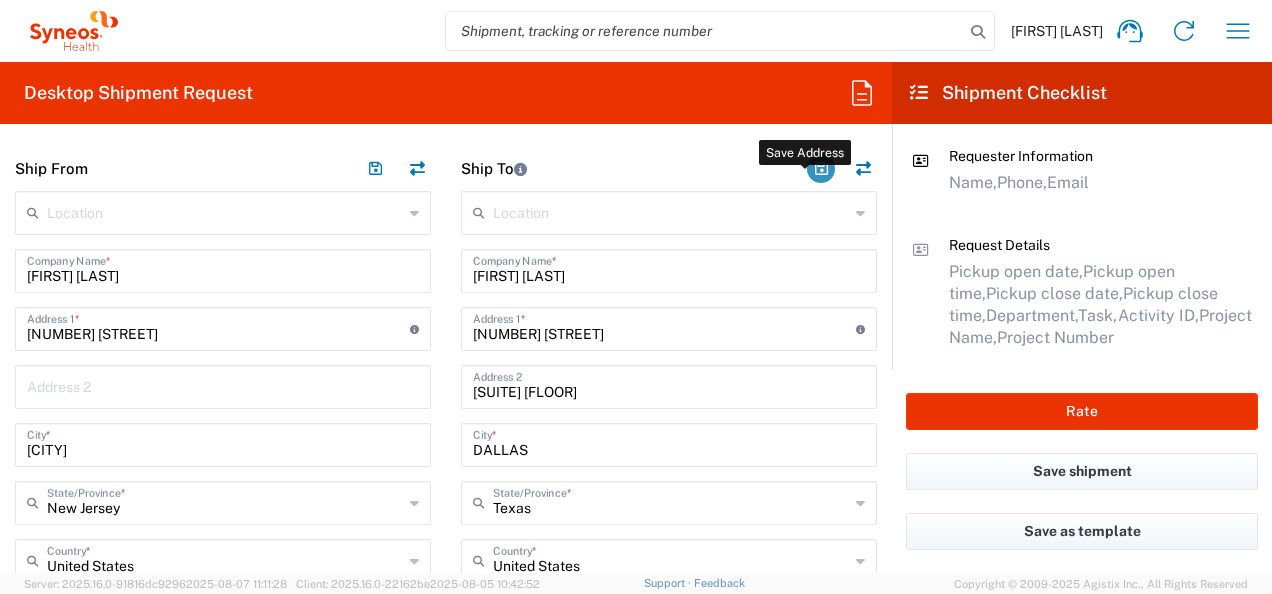 click 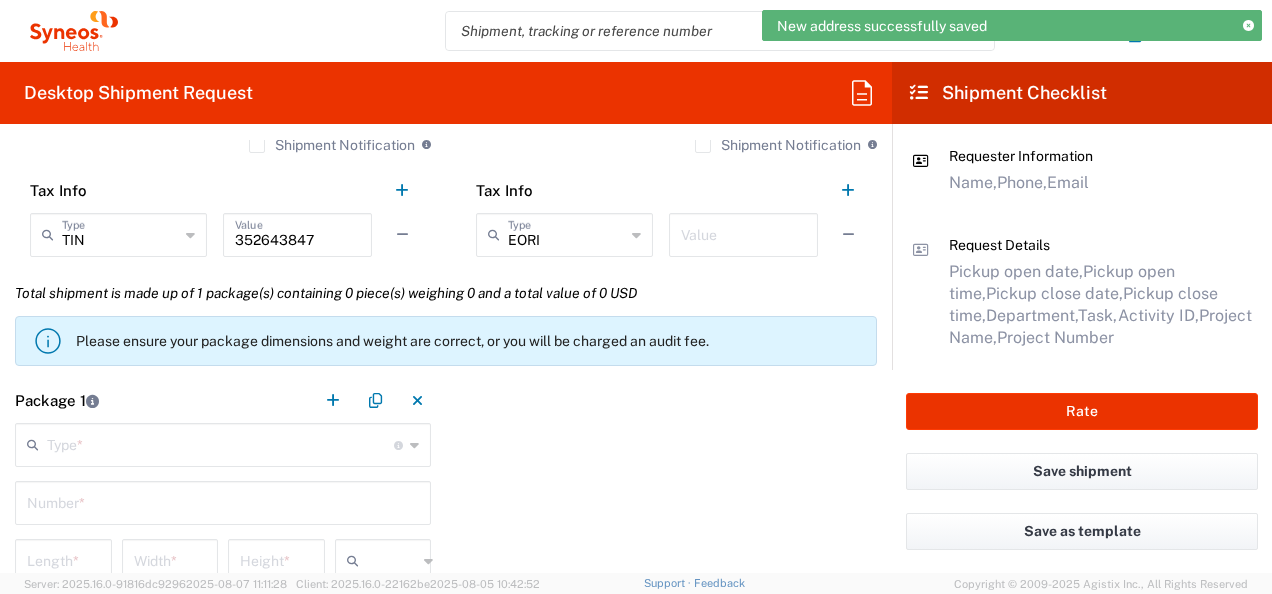 scroll, scrollTop: 1513, scrollLeft: 0, axis: vertical 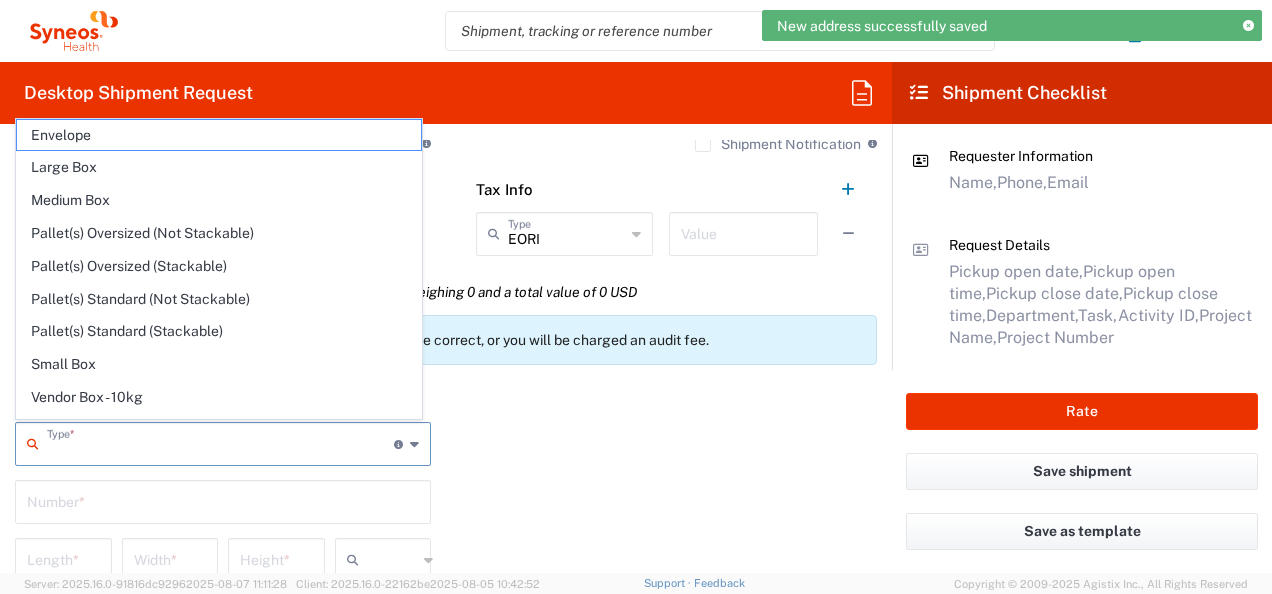 click at bounding box center [220, 442] 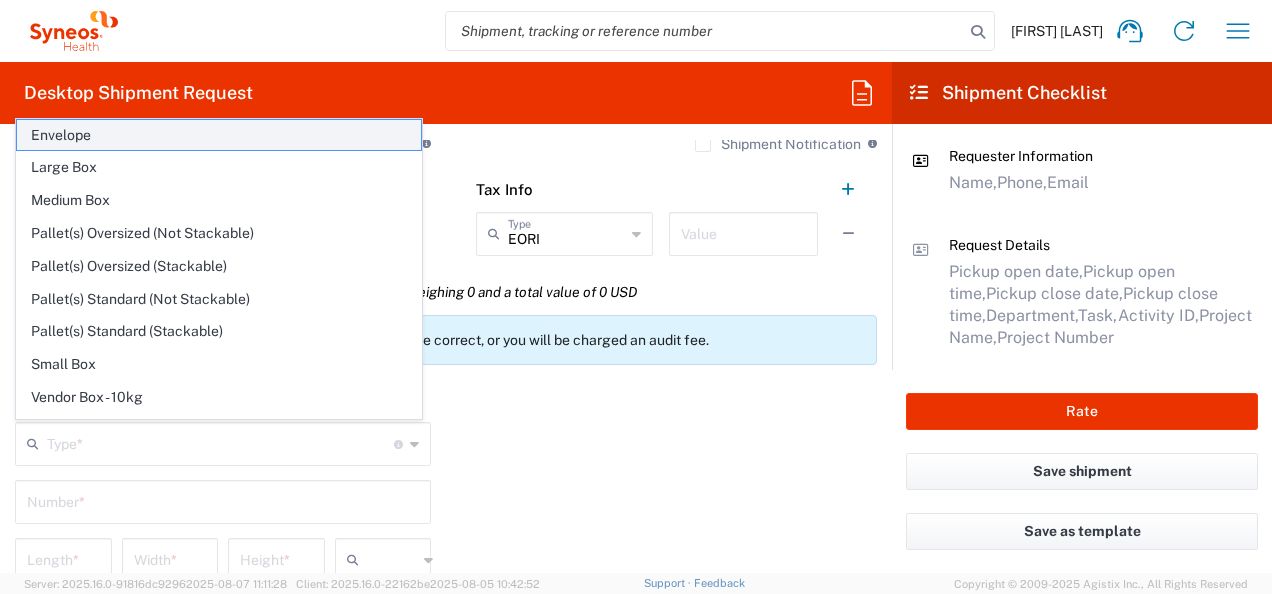 click on "Envelope" 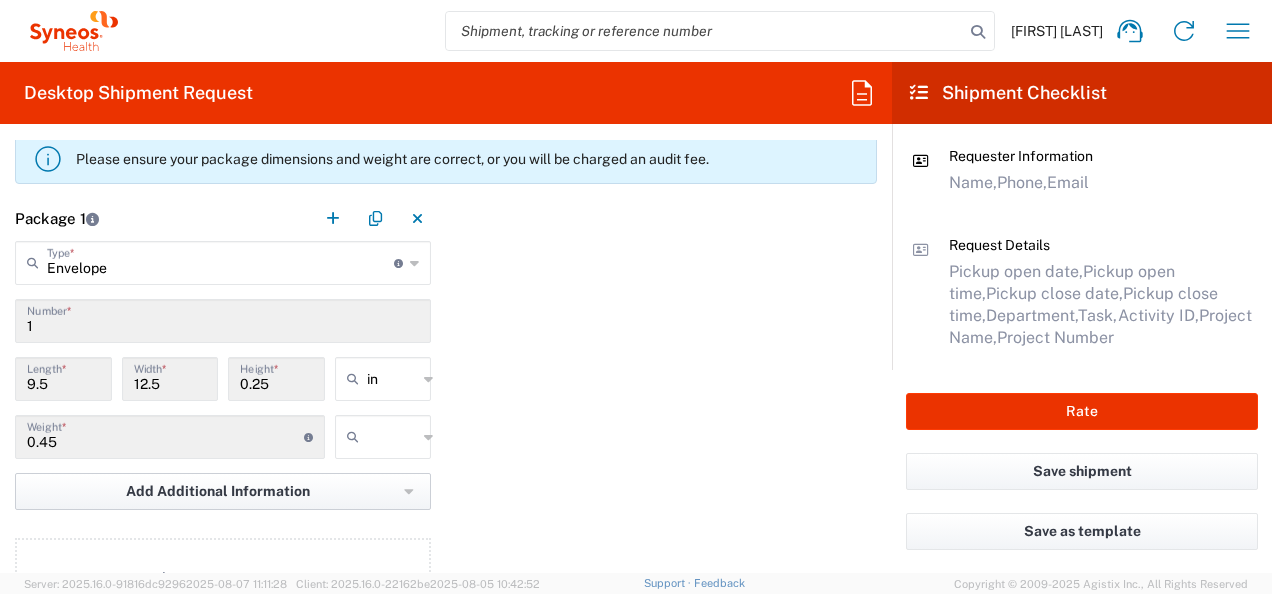 scroll, scrollTop: 1695, scrollLeft: 0, axis: vertical 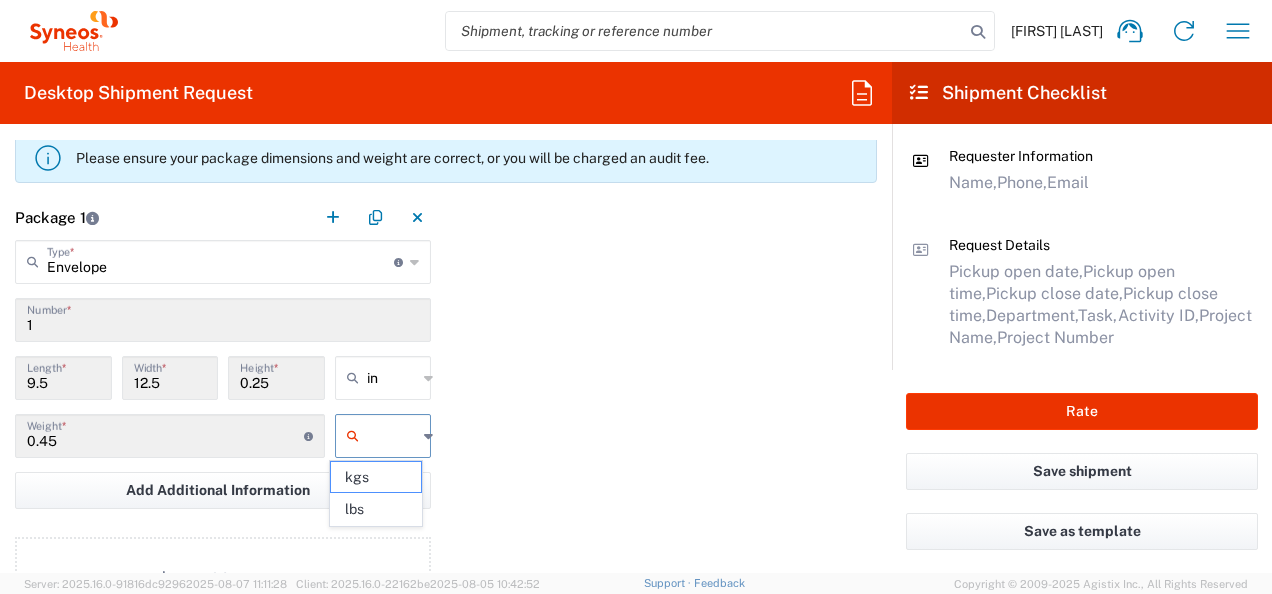 click at bounding box center [392, 436] 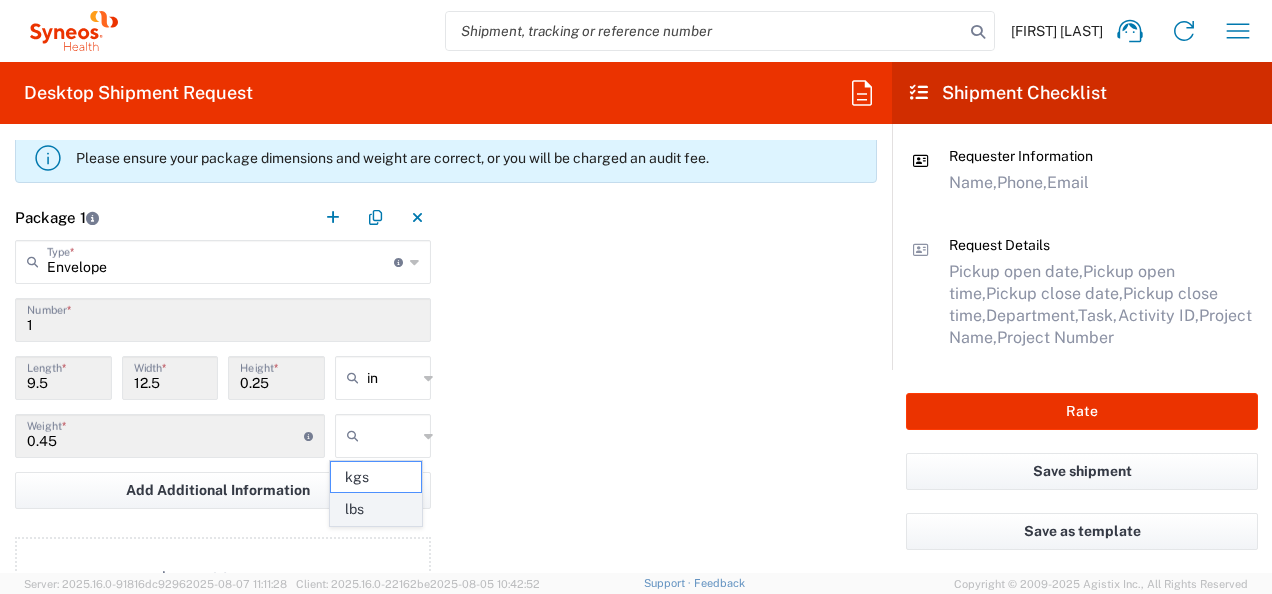 click on "lbs" 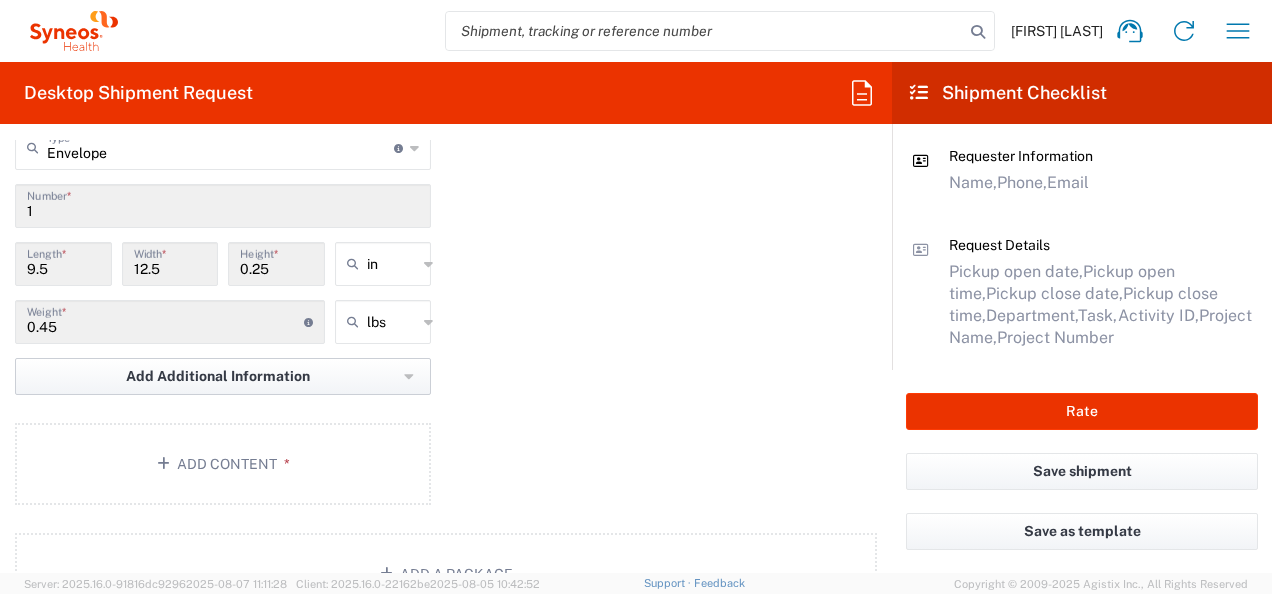 scroll, scrollTop: 1816, scrollLeft: 0, axis: vertical 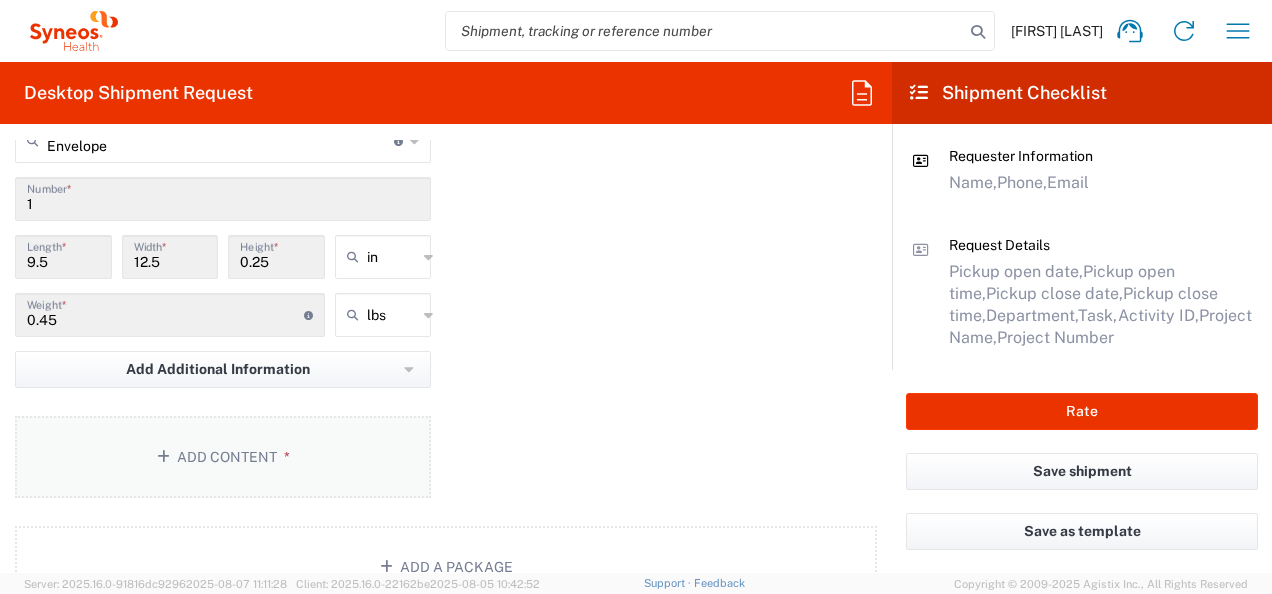 click on "Add Content *" 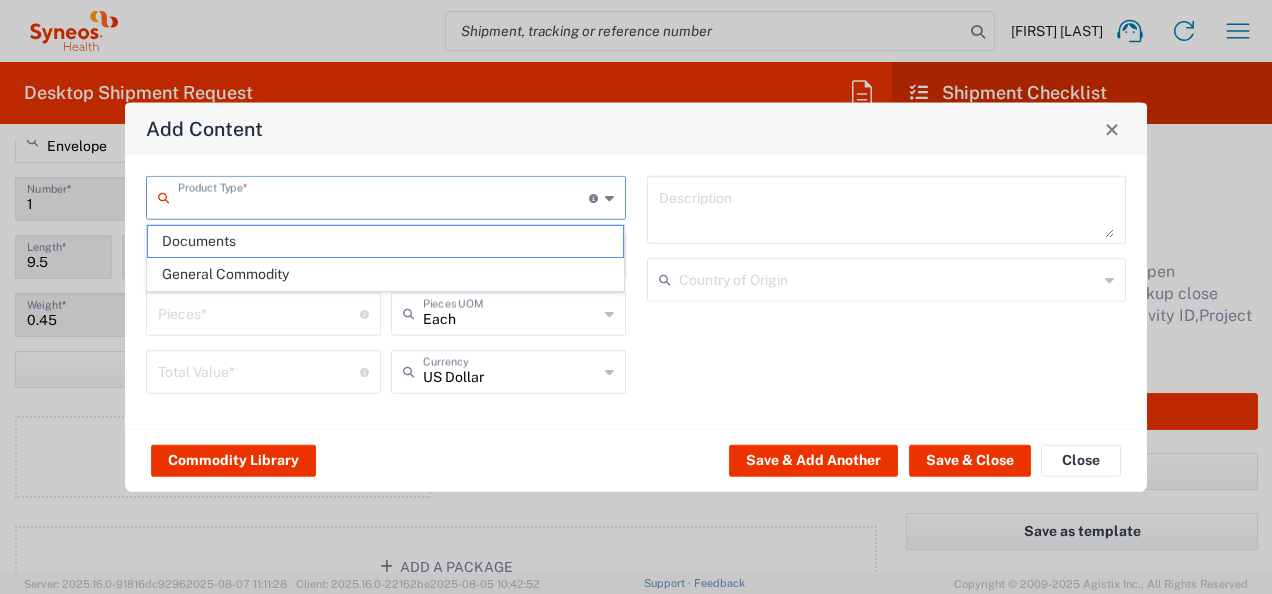 click at bounding box center [383, 196] 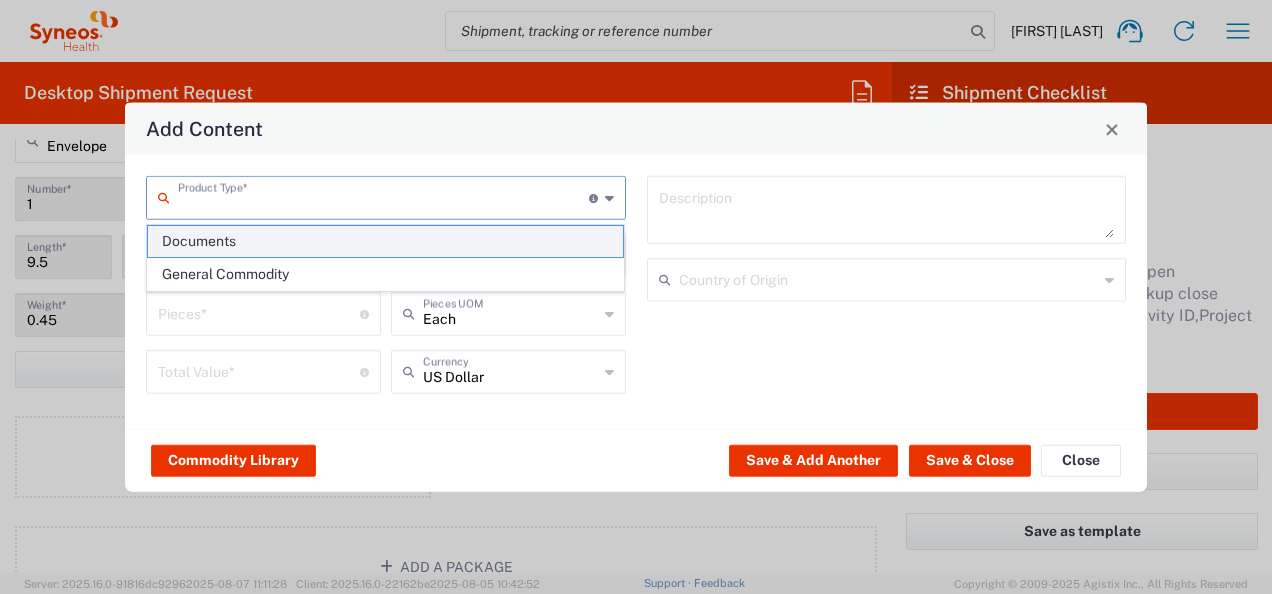 click on "Documents" 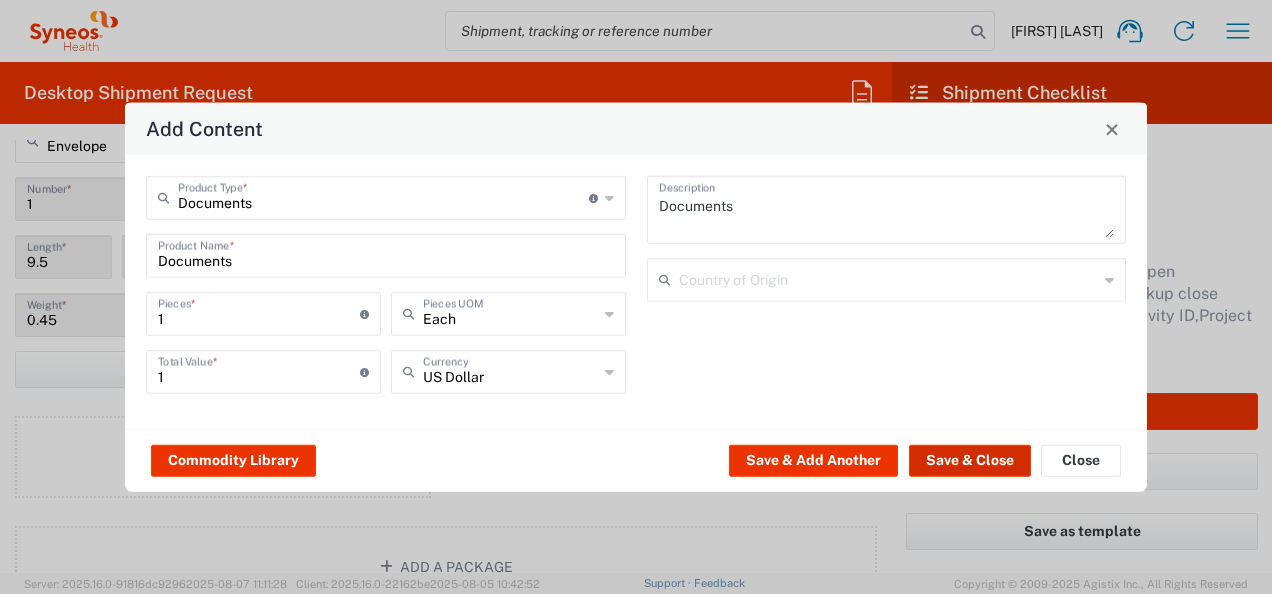 click on "Save & Close" 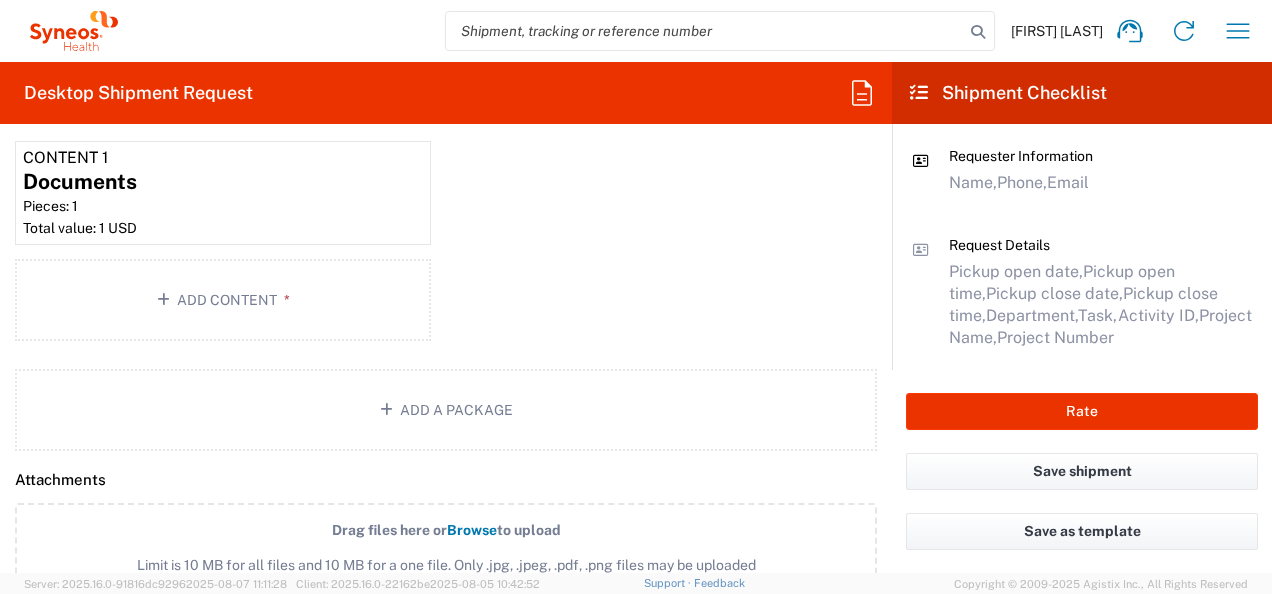 scroll, scrollTop: 2100, scrollLeft: 0, axis: vertical 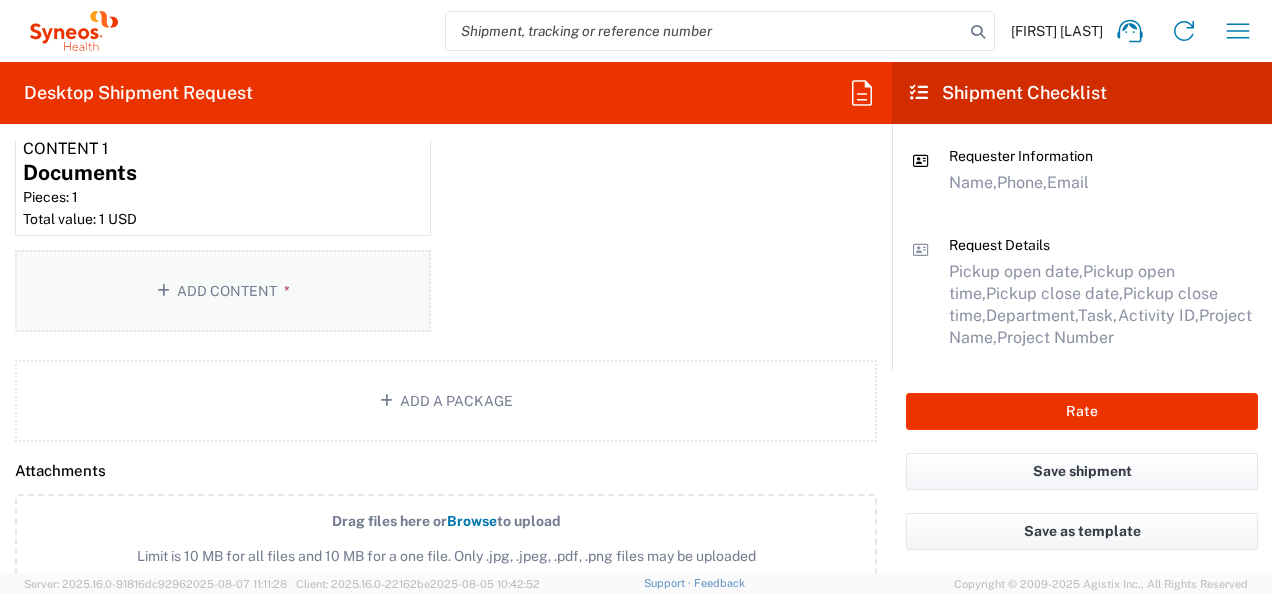 click on "Add Content *" 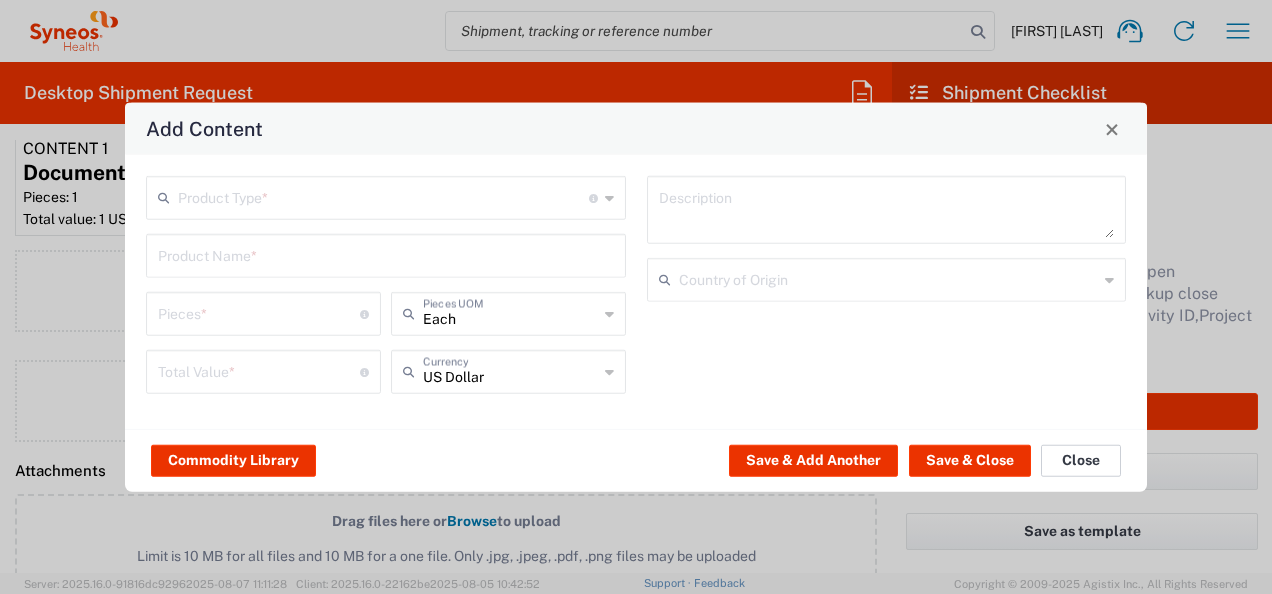 click on "Close" 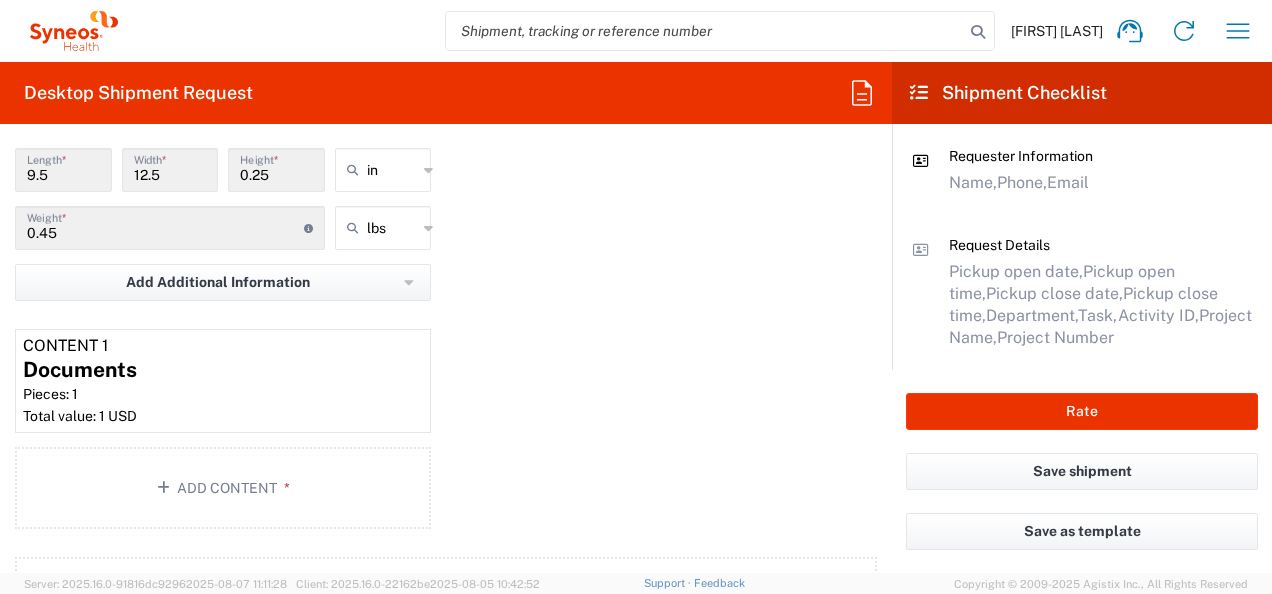 scroll, scrollTop: 1902, scrollLeft: 0, axis: vertical 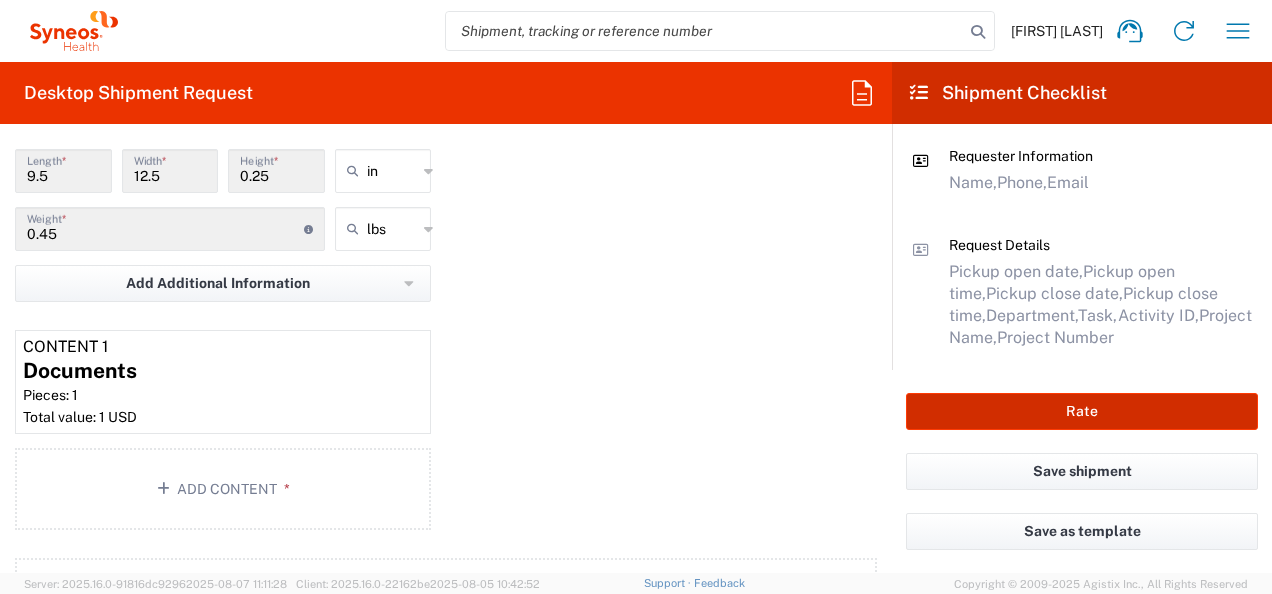 click on "Rate" 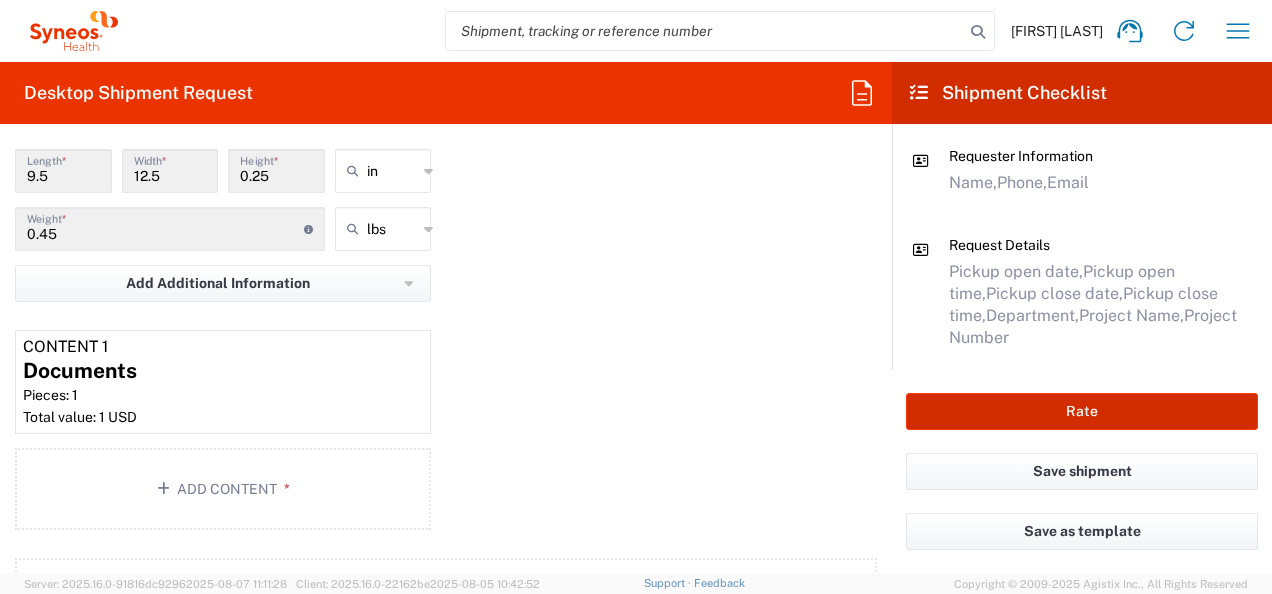 type on "7056307A" 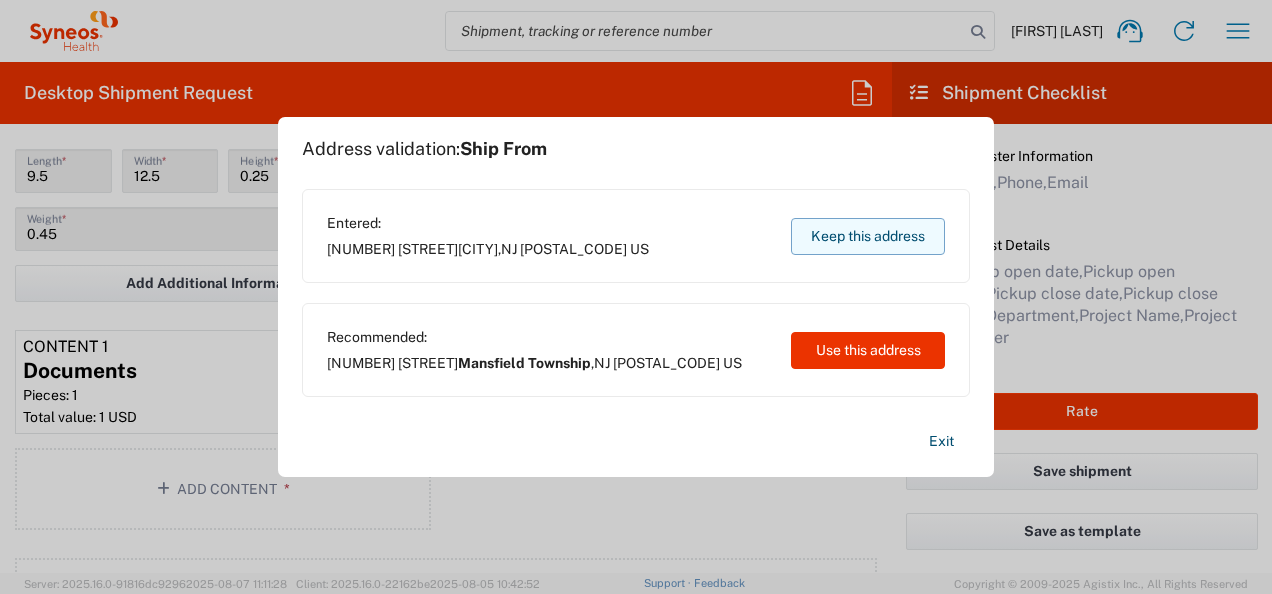 click on "Keep this address" 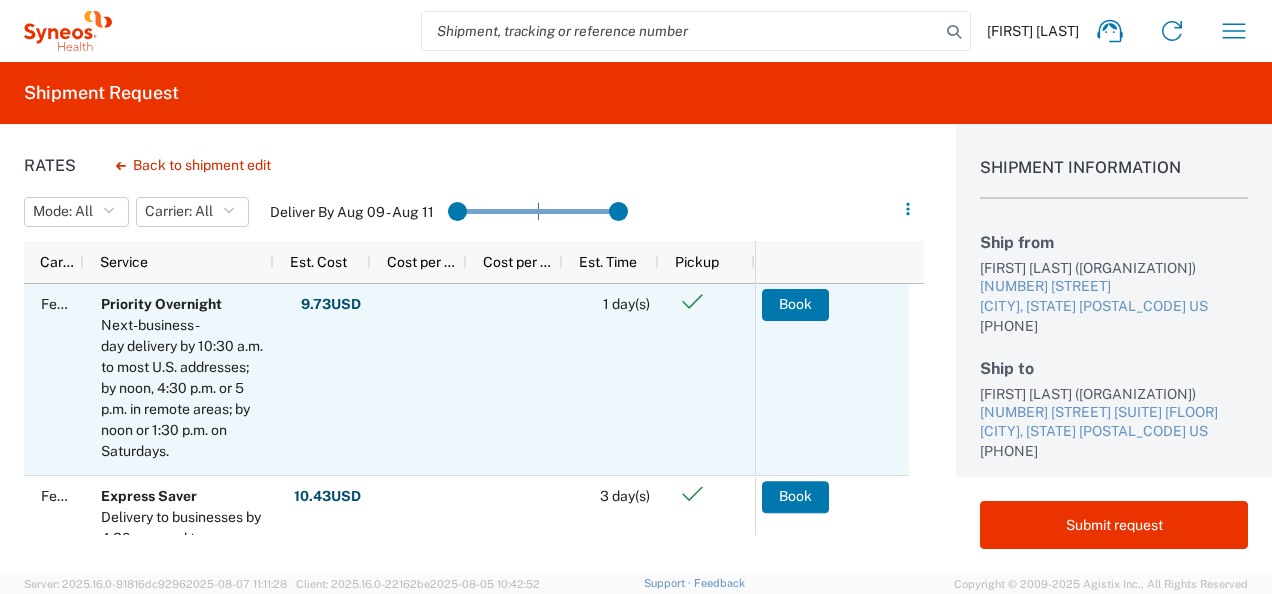 scroll, scrollTop: 140, scrollLeft: 0, axis: vertical 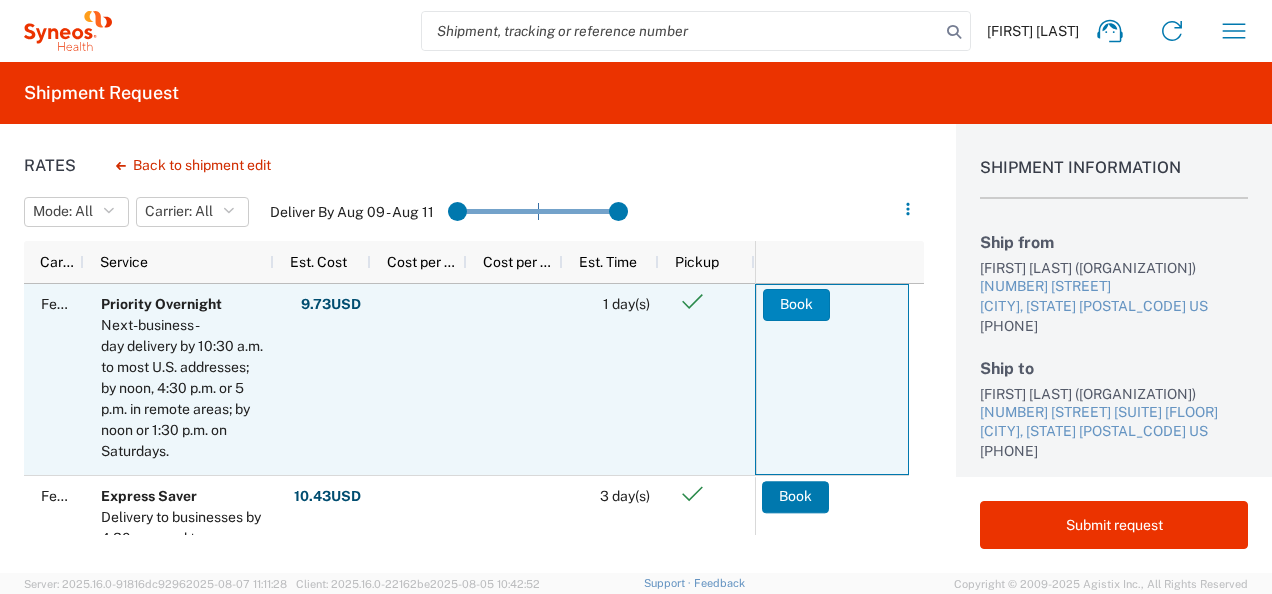 click on "Book" 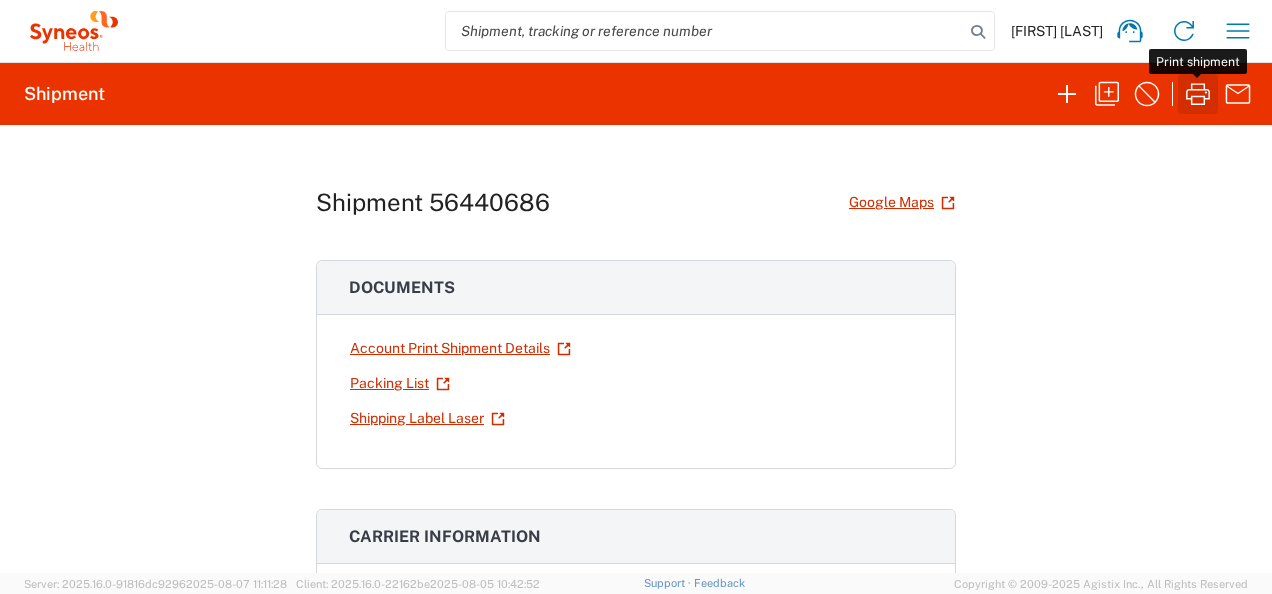 click 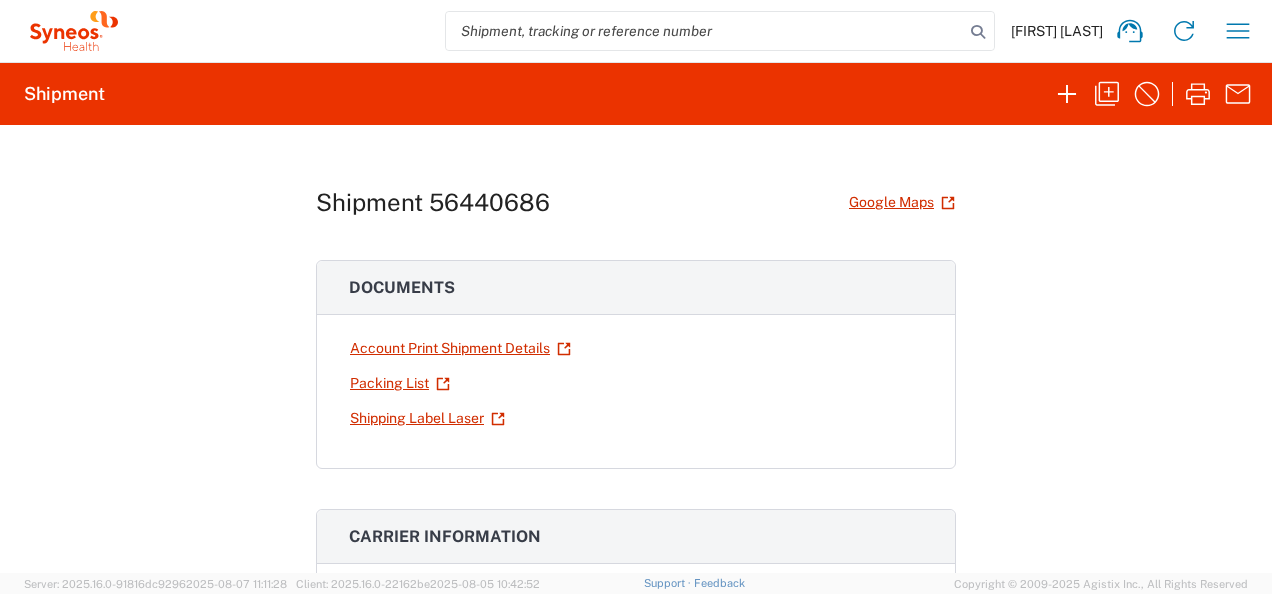 click on "Shipment [NUMBER] Google Maps
Documents  Account Print Shipment Details
Packing List
Shipping Label Laser
Carrier information Carrier name: FedEx Express Service level: Priority Overnight Tracking number: [NUMBER] Shipping cost [PRICE] USD Request details Pickup time: [DATE] [TIME] - [TIME] Schedule Pickup Request
Delivery time: - Edit Date and Time Cost center [NUMBER] References Project [NUMBER] Project Number [NUMBER] Department [NUMBER] Requester information [FIRST] [LAST] [PHONE] [EMAIL] Ship from/to From: To: [FIRST] [LAST] [NUMBER] [STREET] [SUITE] [FLOOR] [CITY] ,  [STATE] [POSTAL_CODE] ,  US [CITY] ,  [STATE] [POSTAL_CODE] ,  US Phone:   [PHONE] Phone:   [PHONE] Tax info: Tax info: TIN   [NUMBER] Package info & contents Envelope" 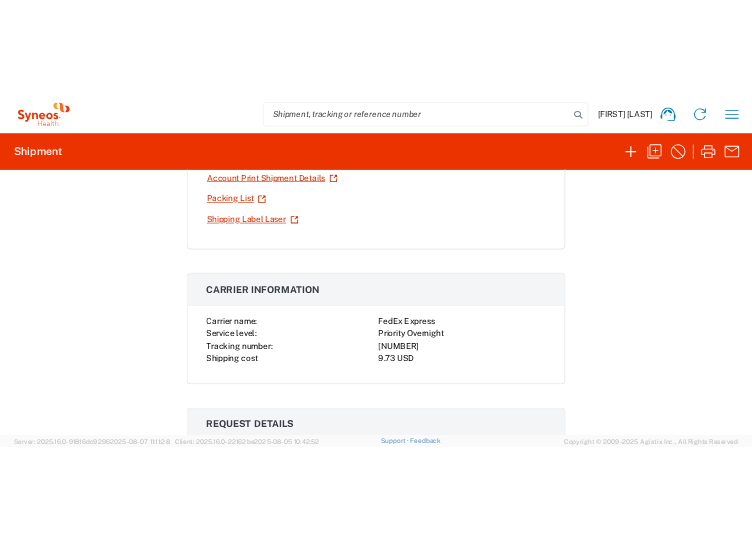 scroll, scrollTop: 220, scrollLeft: 0, axis: vertical 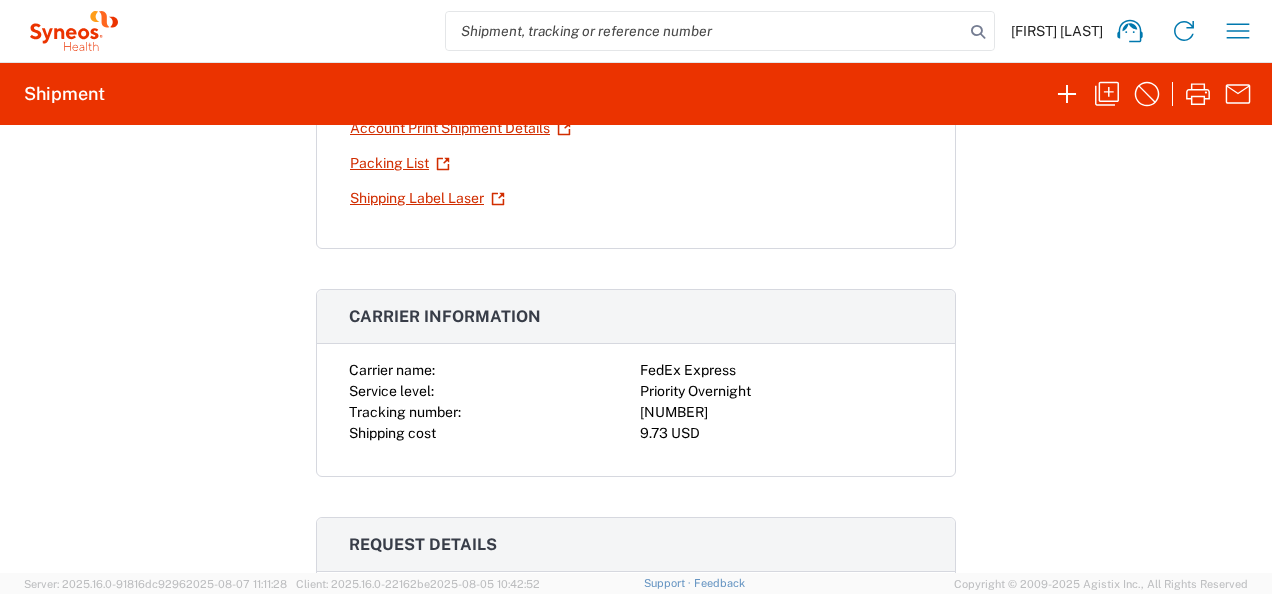 drag, startPoint x: 632, startPoint y: 410, endPoint x: 735, endPoint y: 410, distance: 103 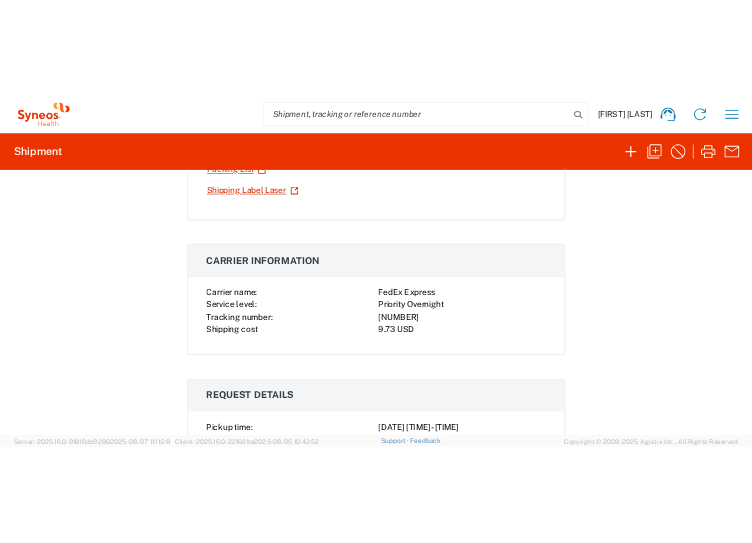 scroll, scrollTop: 257, scrollLeft: 0, axis: vertical 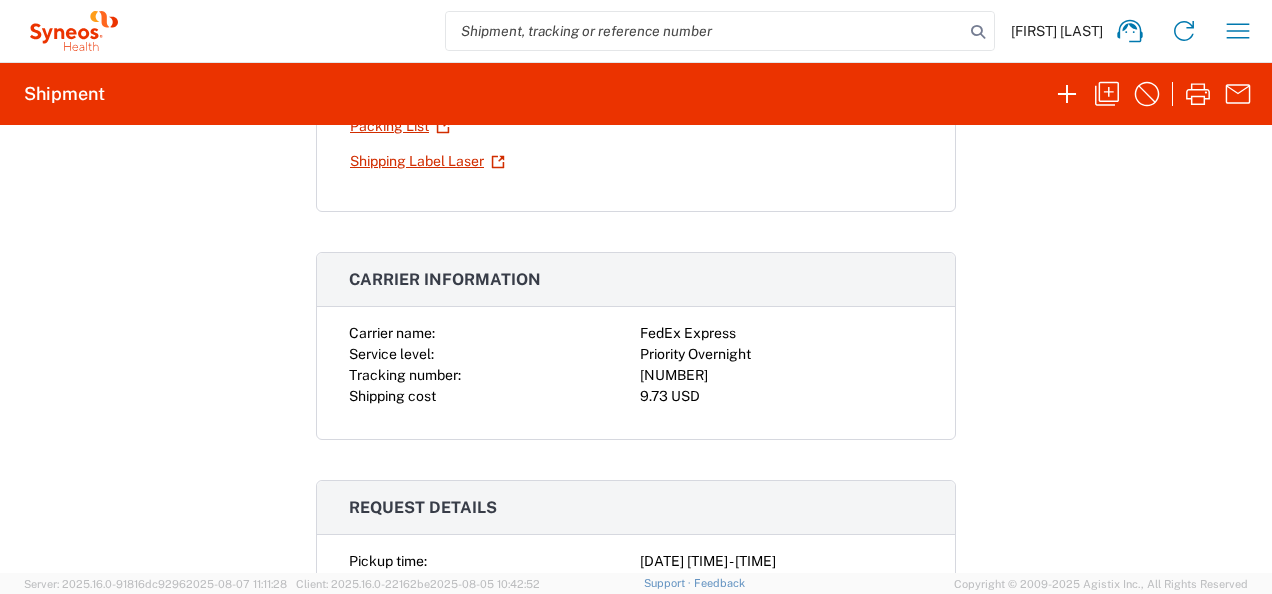 drag, startPoint x: 636, startPoint y: 370, endPoint x: 731, endPoint y: 366, distance: 95.084175 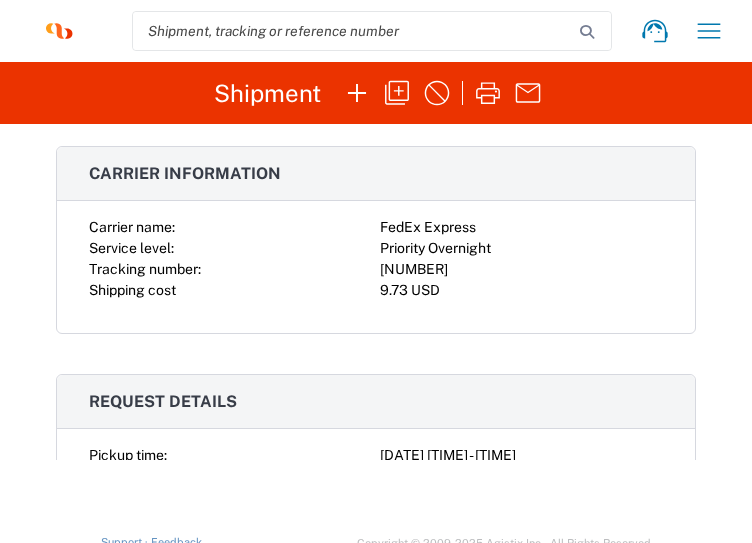 scroll, scrollTop: 365, scrollLeft: 0, axis: vertical 